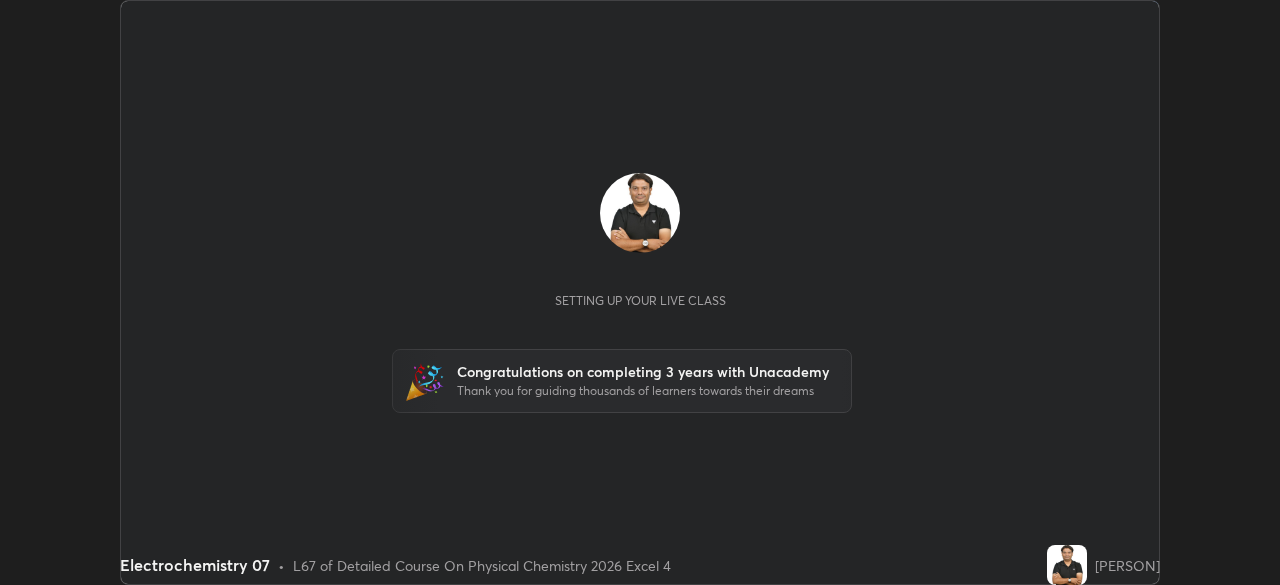 scroll, scrollTop: 0, scrollLeft: 0, axis: both 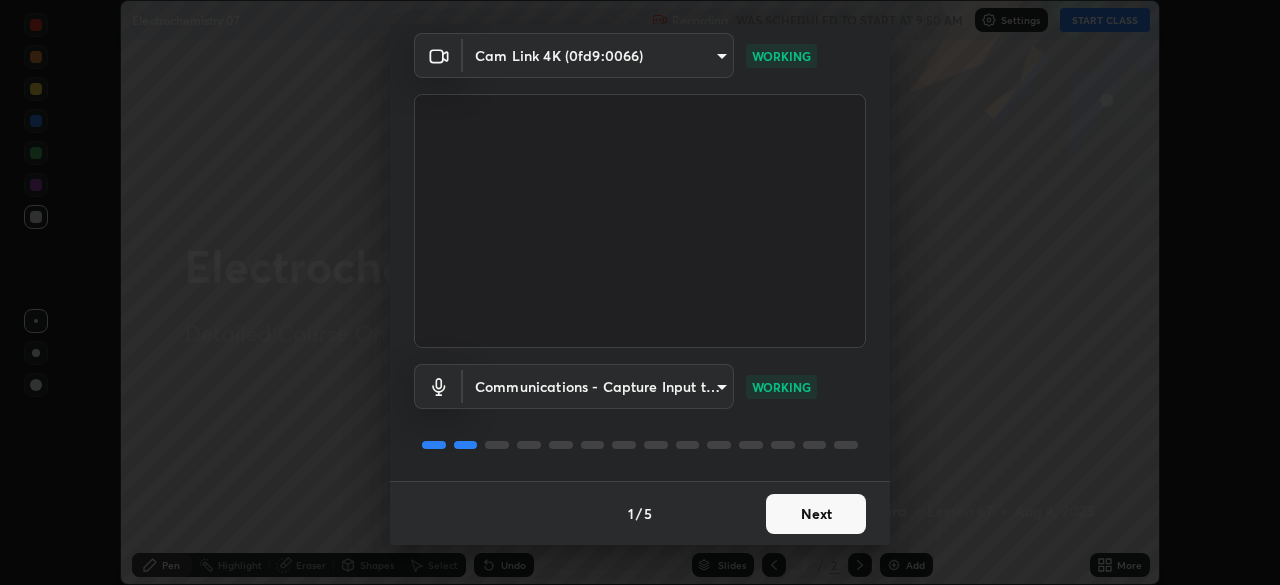 click on "Next" at bounding box center [816, 514] 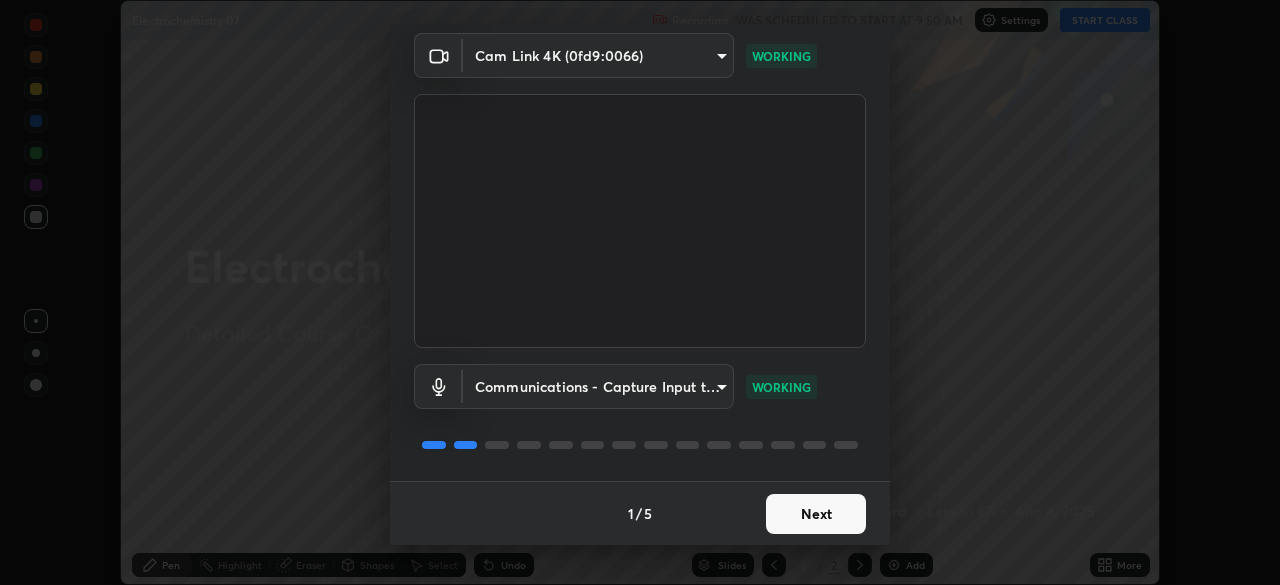 scroll, scrollTop: 0, scrollLeft: 0, axis: both 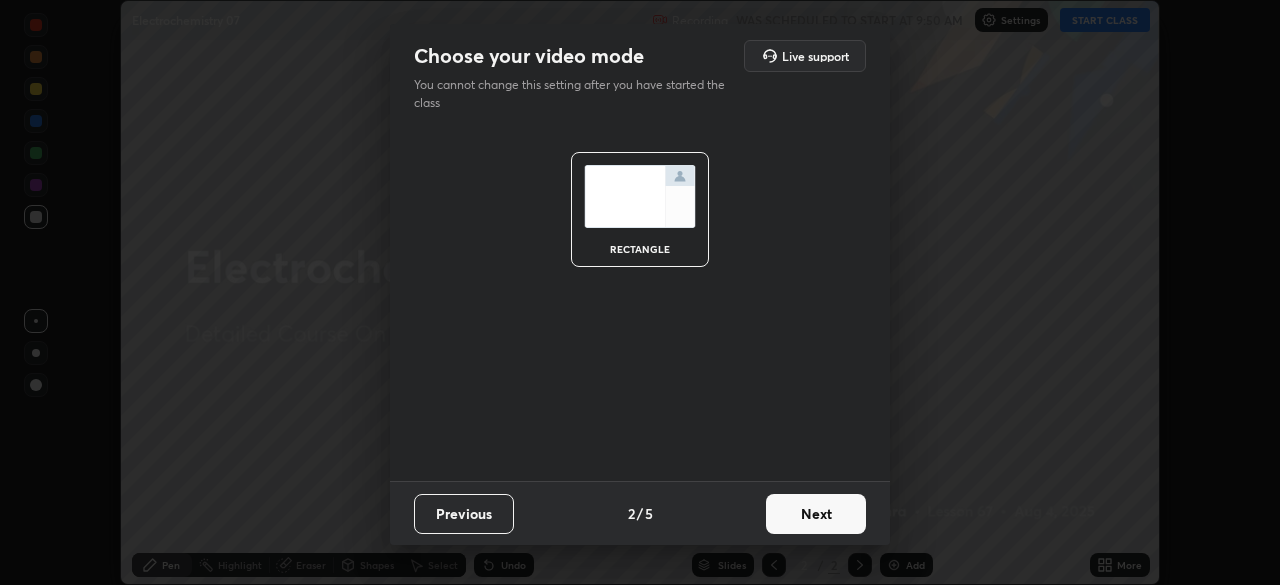 click on "Next" at bounding box center (816, 514) 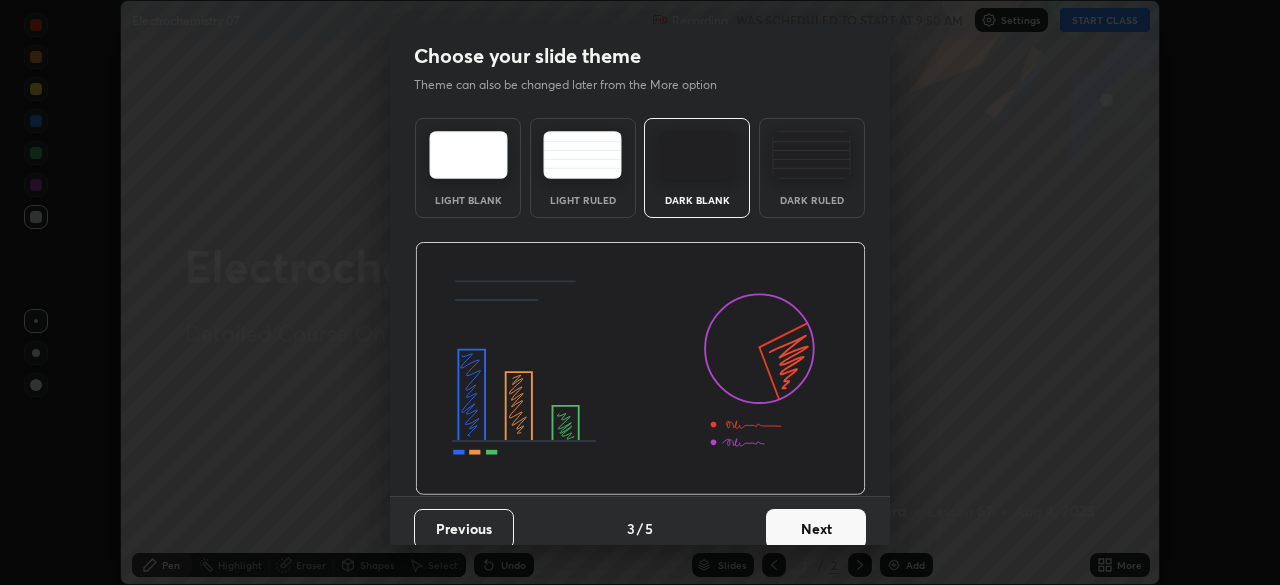 scroll, scrollTop: 15, scrollLeft: 0, axis: vertical 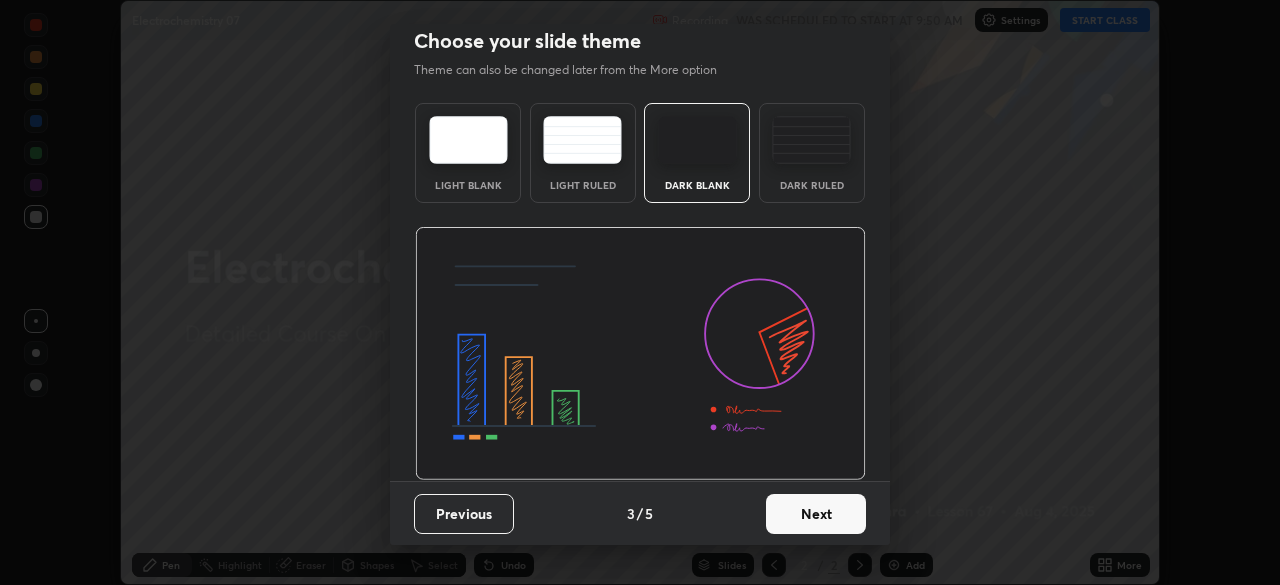 click on "Next" at bounding box center (816, 514) 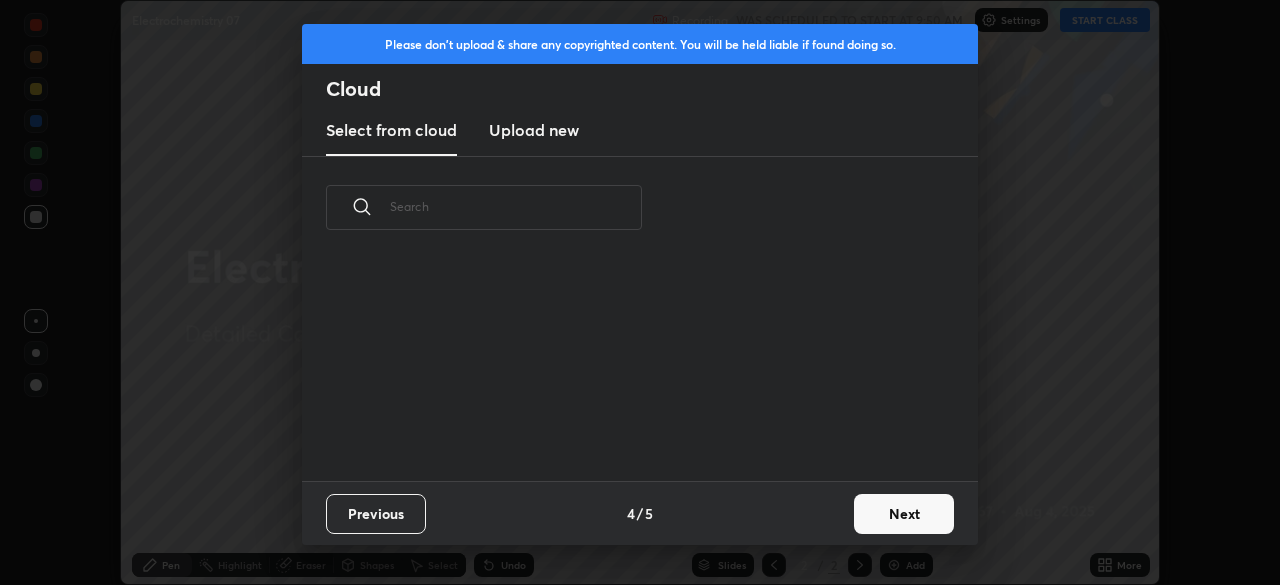 scroll, scrollTop: 0, scrollLeft: 0, axis: both 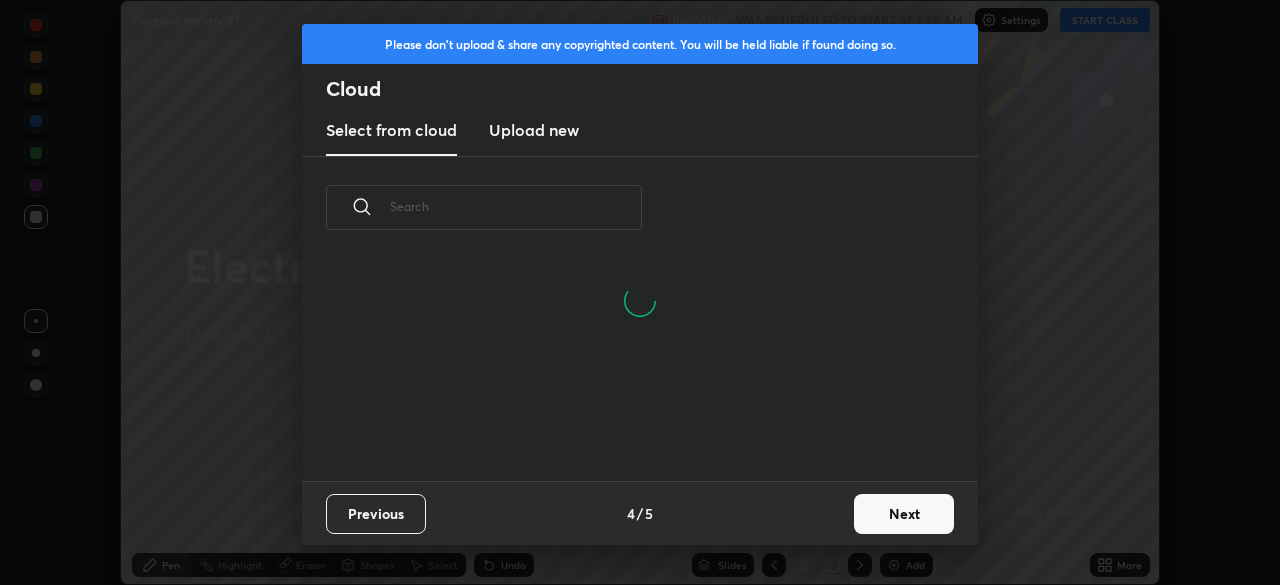 click on "Next" at bounding box center [904, 514] 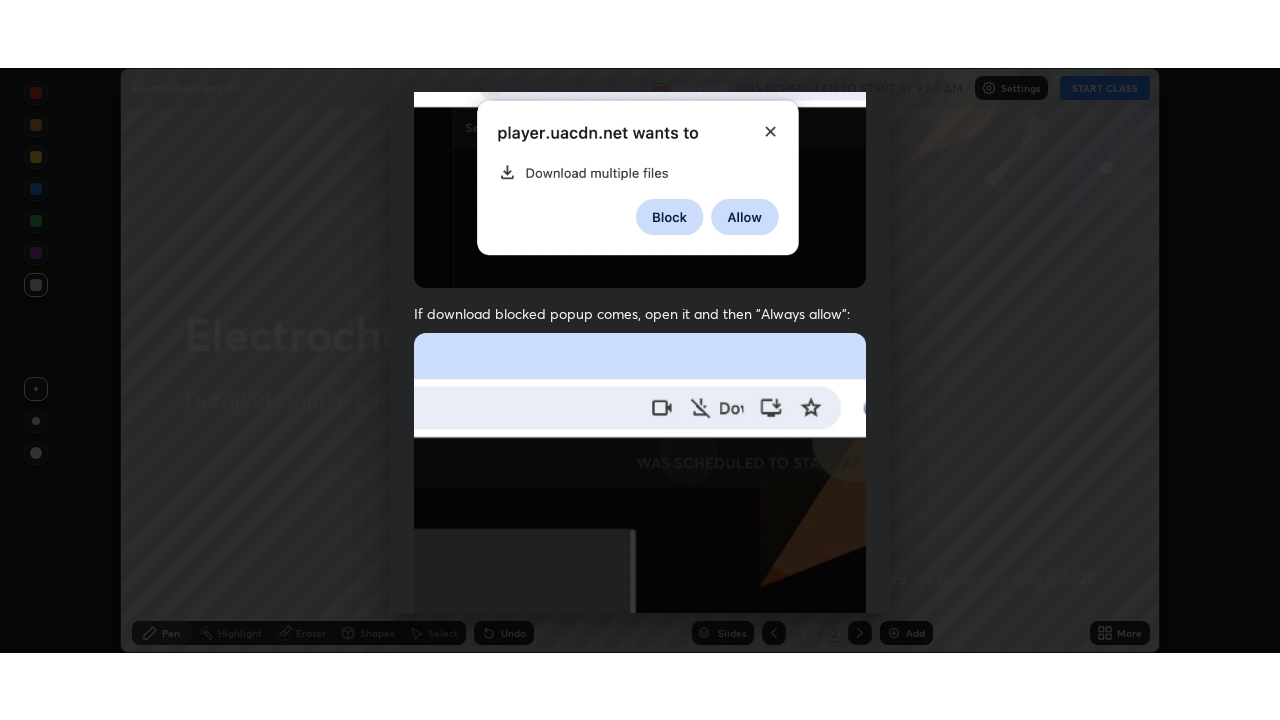 scroll, scrollTop: 479, scrollLeft: 0, axis: vertical 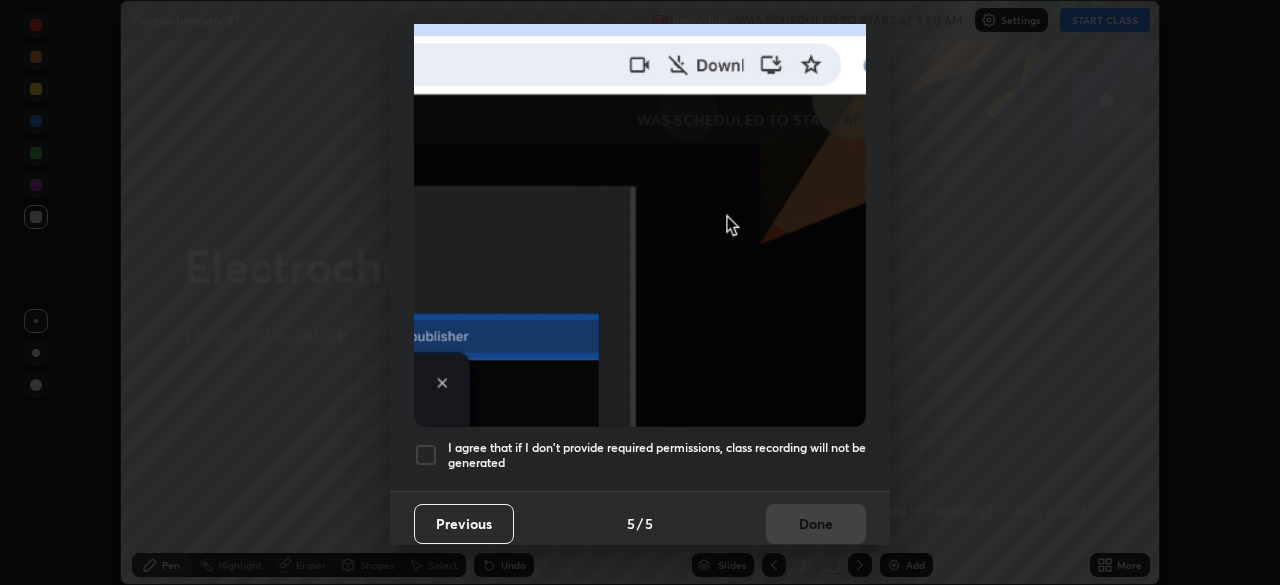 click at bounding box center (426, 455) 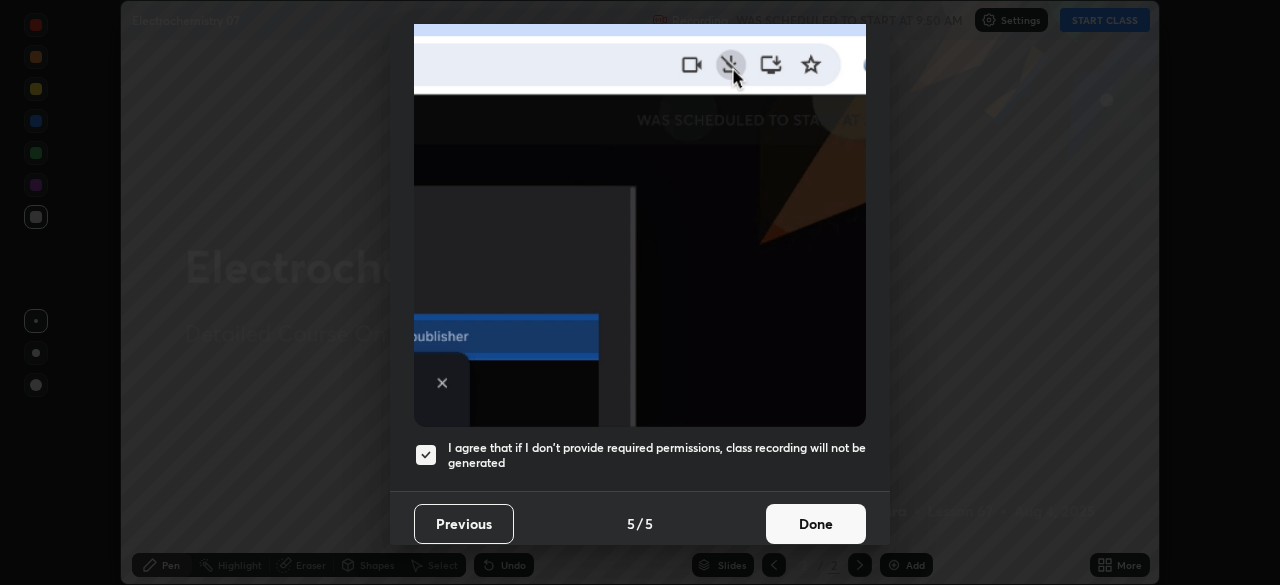 click on "Done" at bounding box center [816, 524] 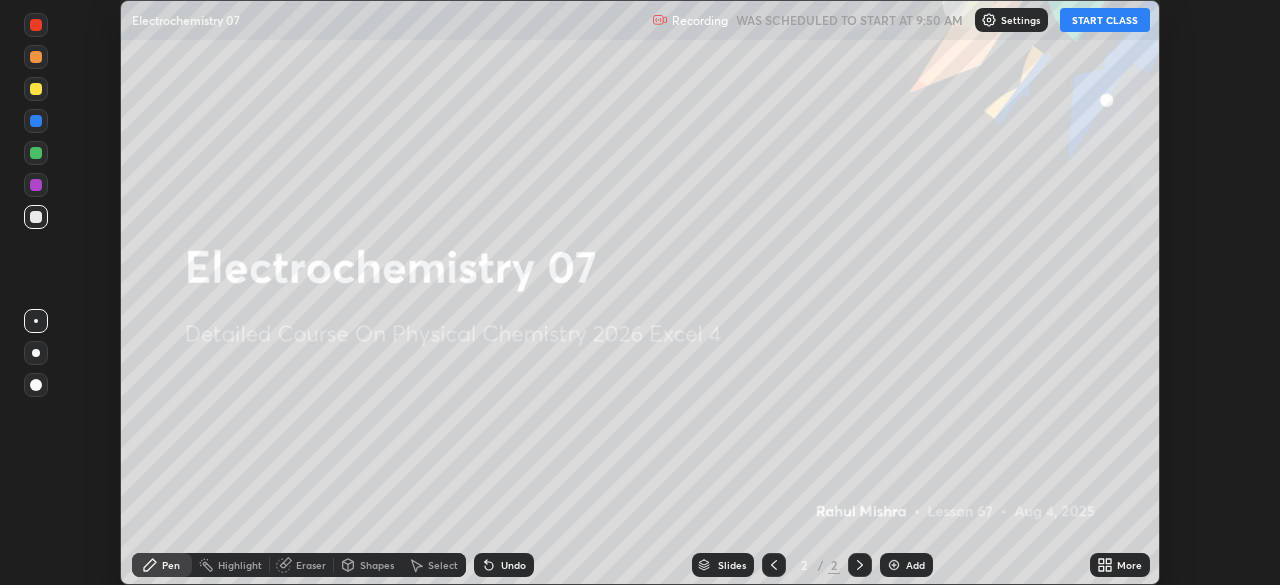 click on "START CLASS" at bounding box center (1105, 20) 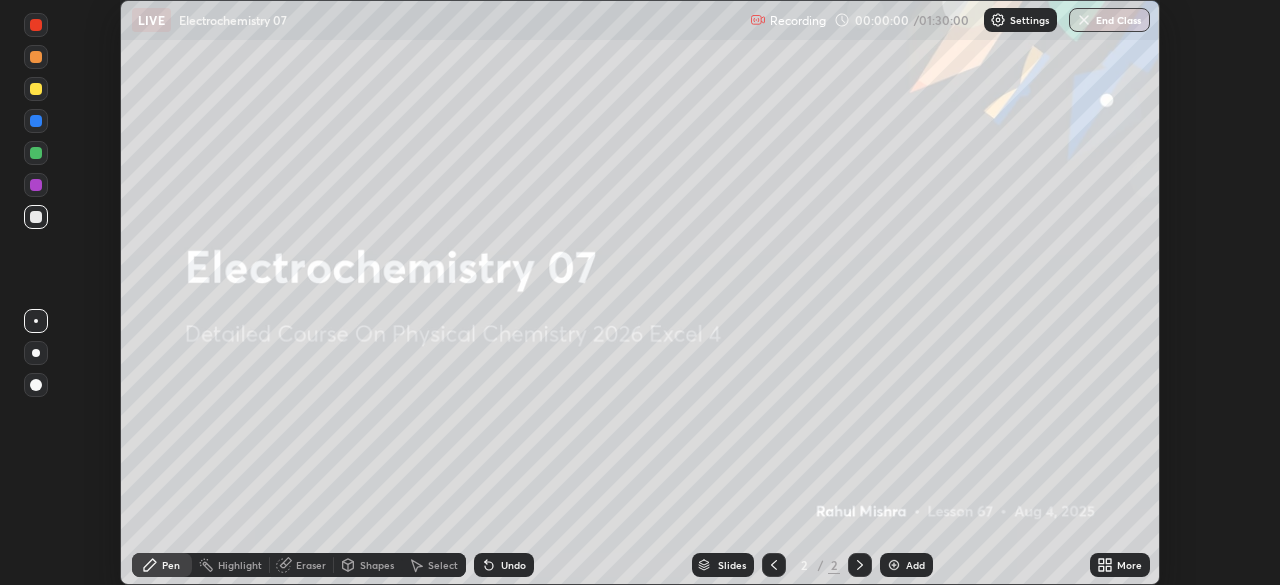 click 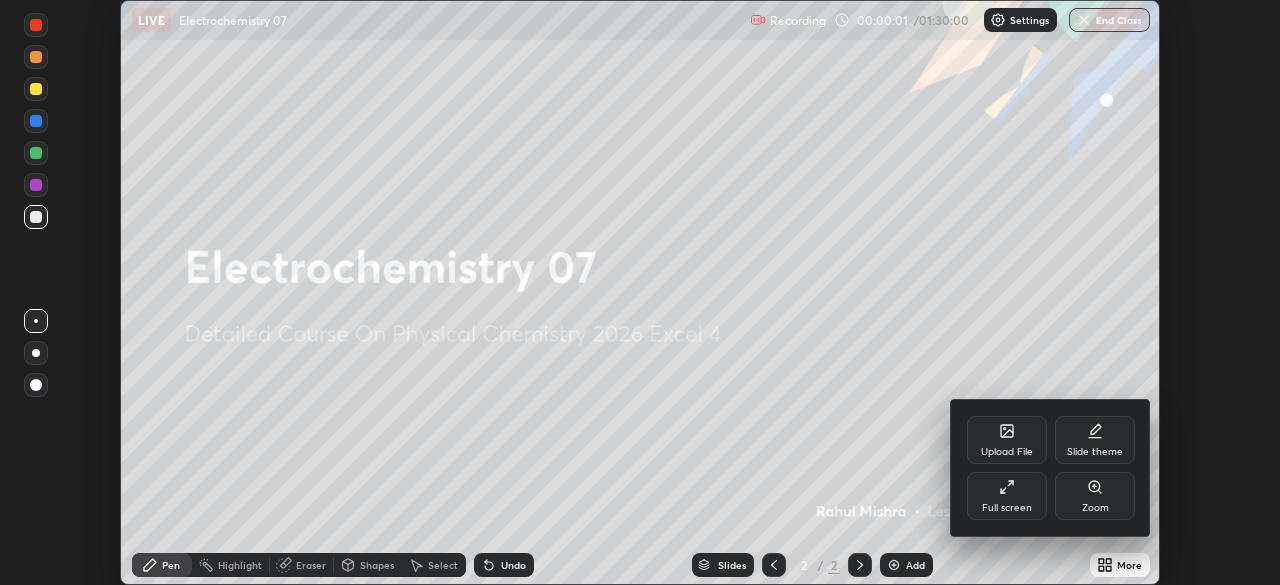 click on "Full screen" at bounding box center (1007, 496) 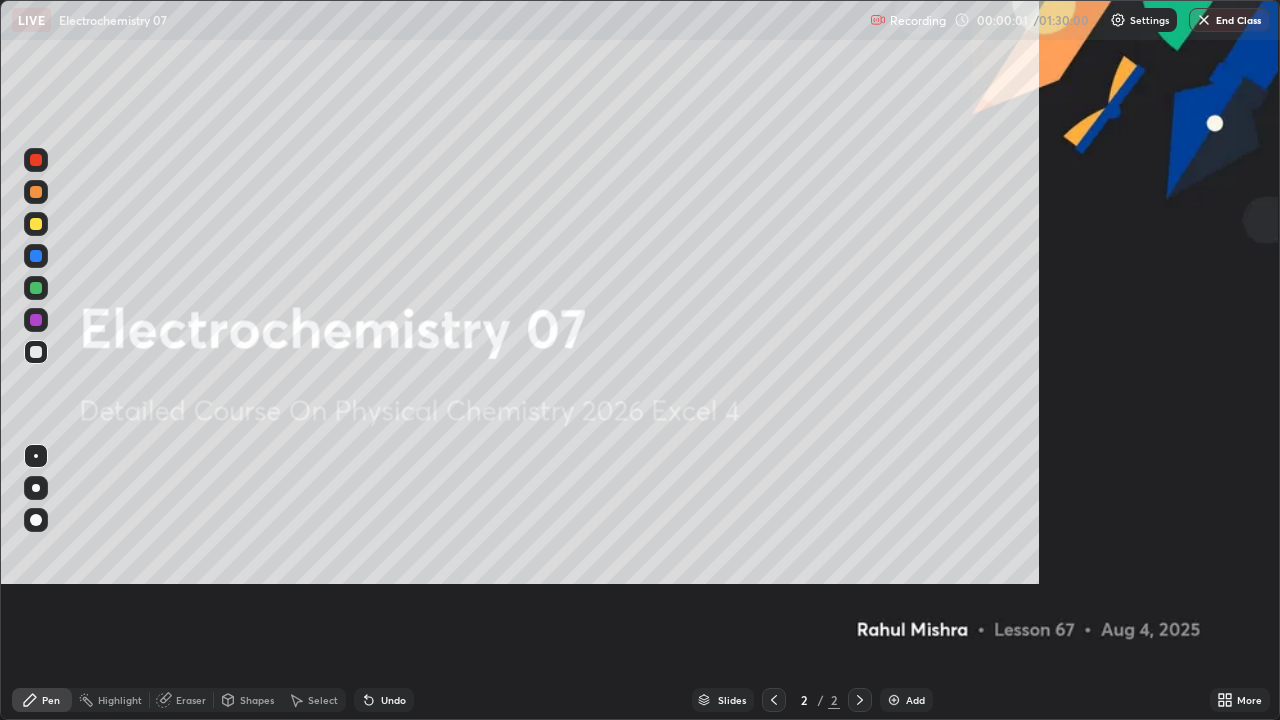 scroll, scrollTop: 99280, scrollLeft: 98720, axis: both 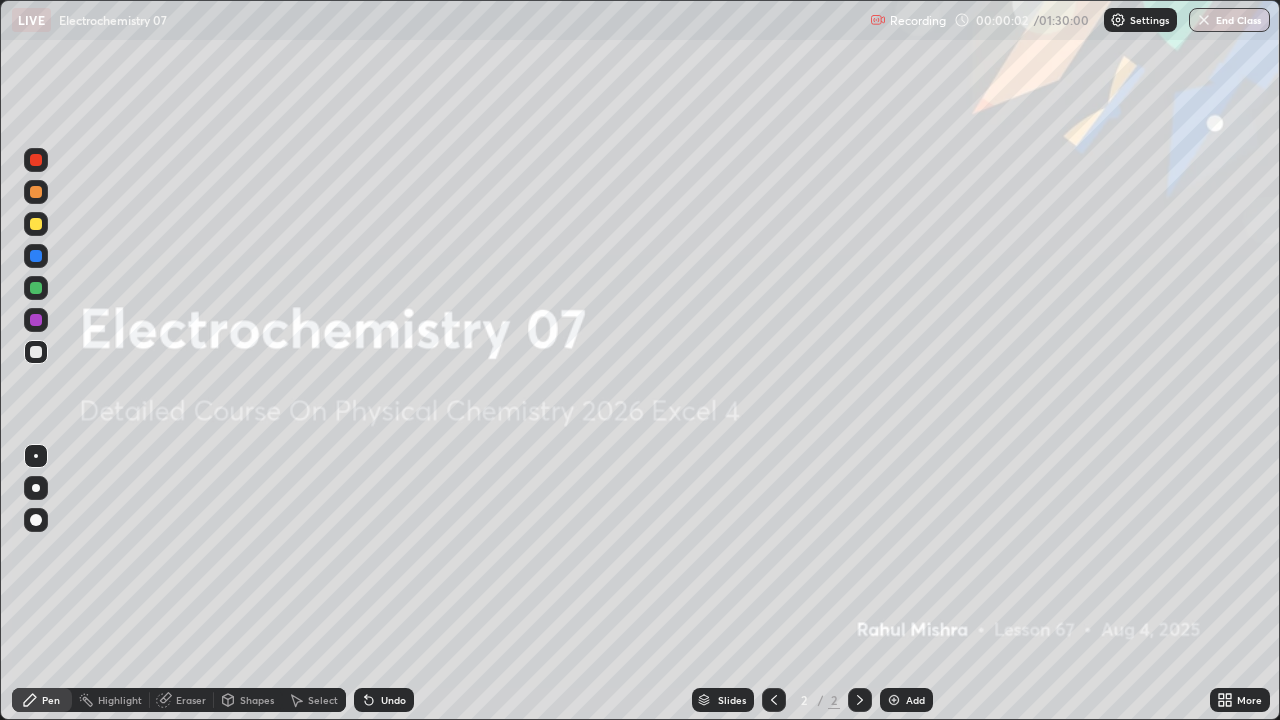 click on "Add" at bounding box center [915, 700] 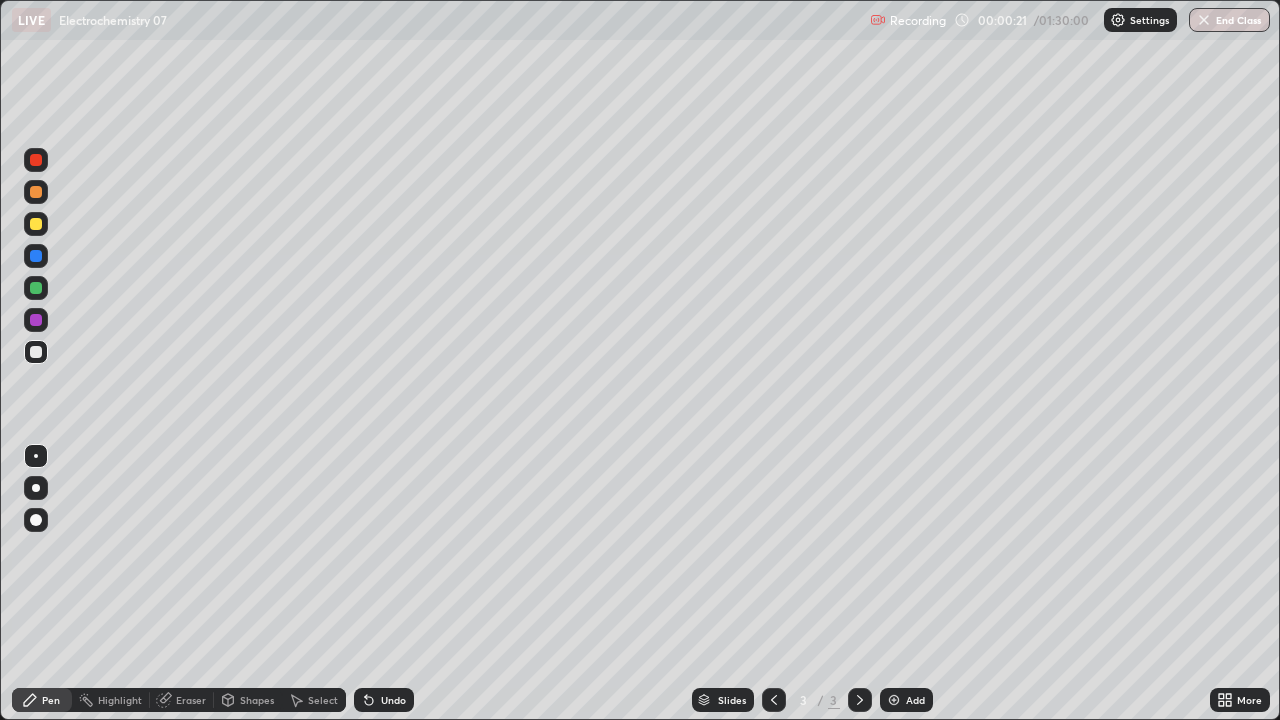 click at bounding box center [36, 224] 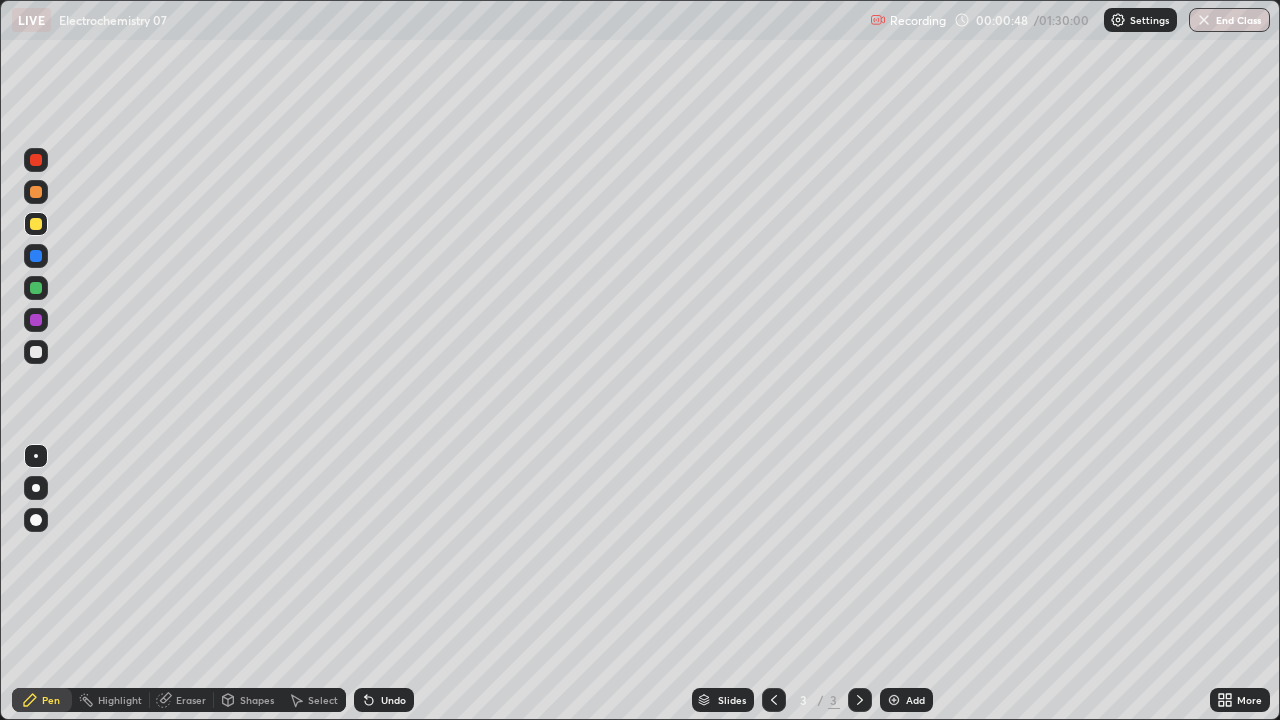 click at bounding box center [36, 352] 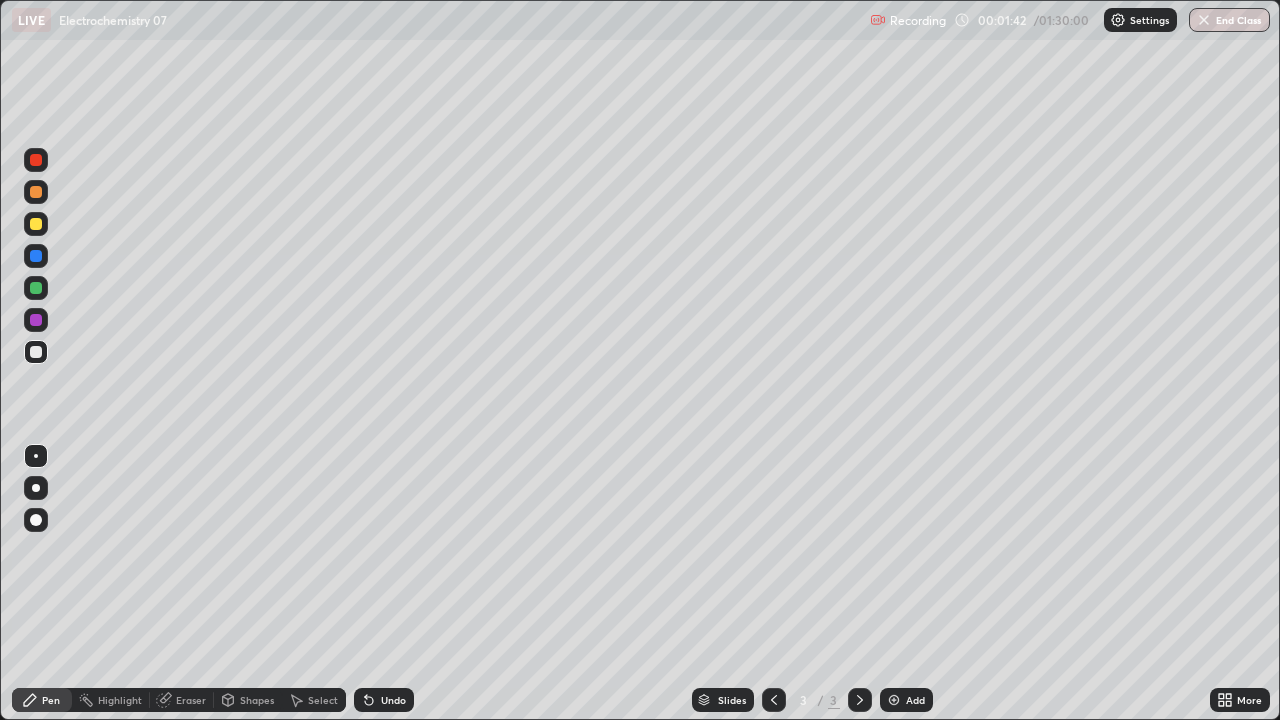 click on "Undo" at bounding box center [393, 700] 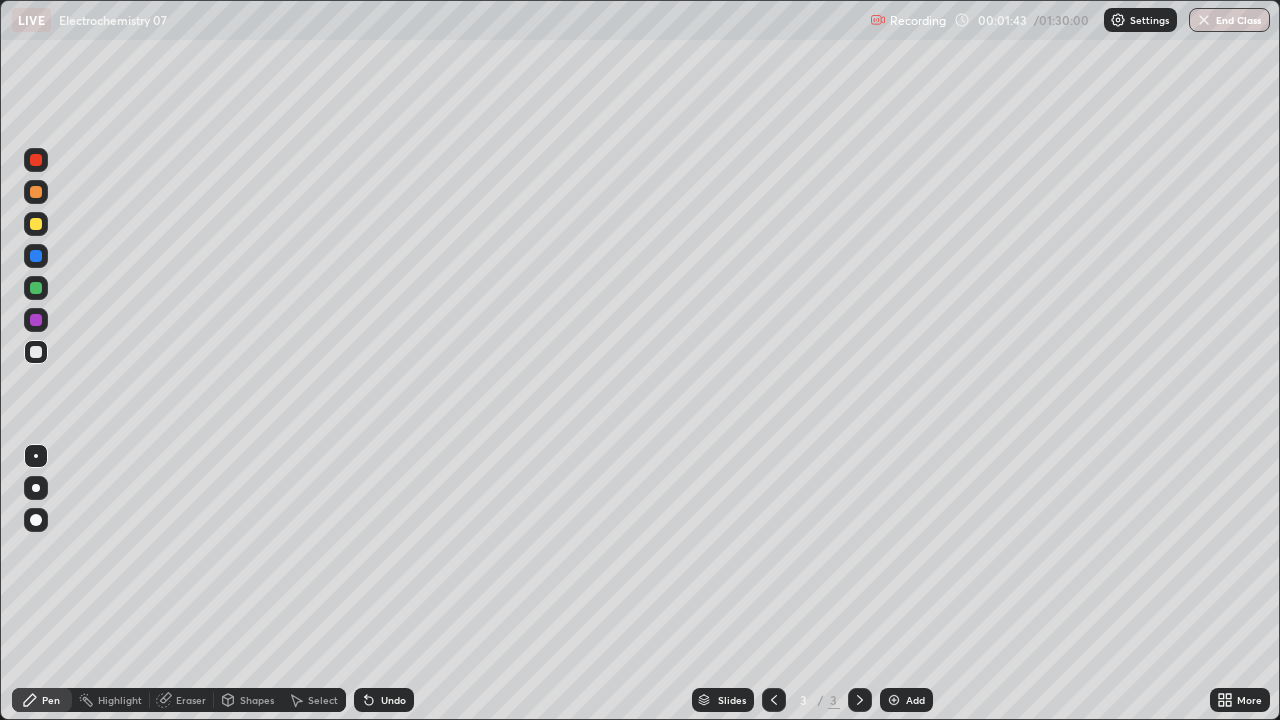 click 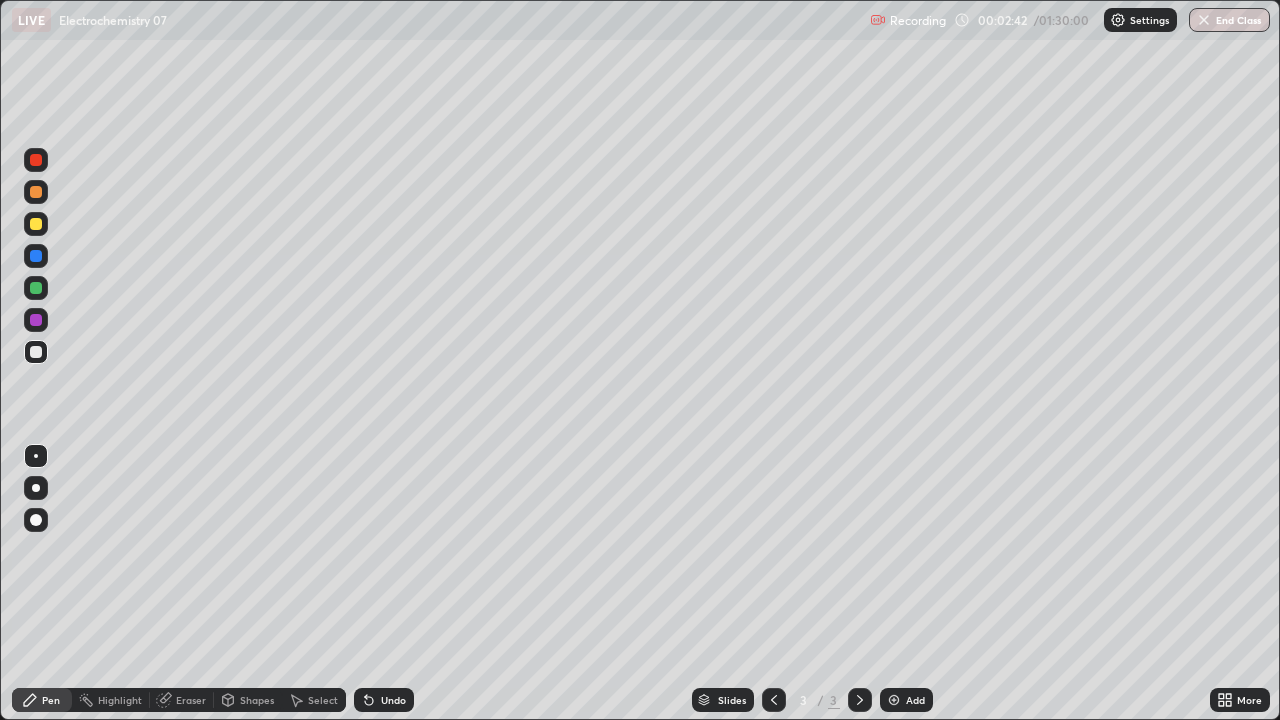 click at bounding box center (36, 288) 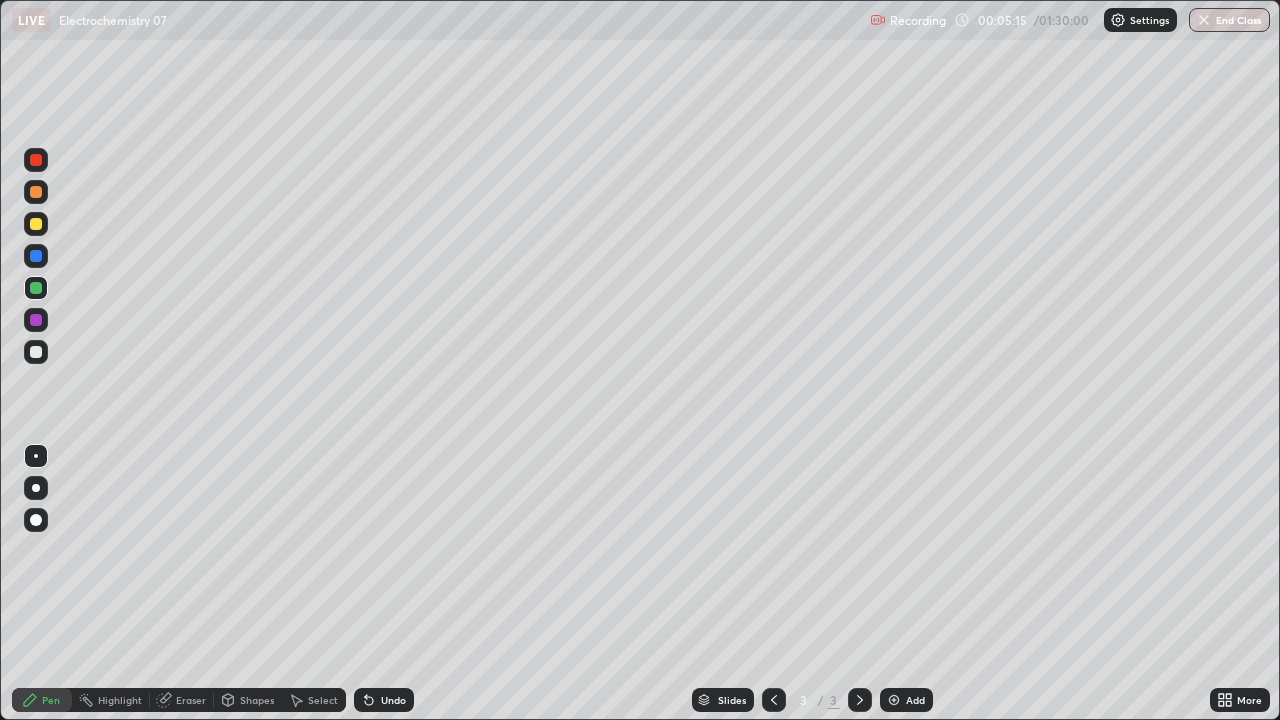 click at bounding box center [36, 256] 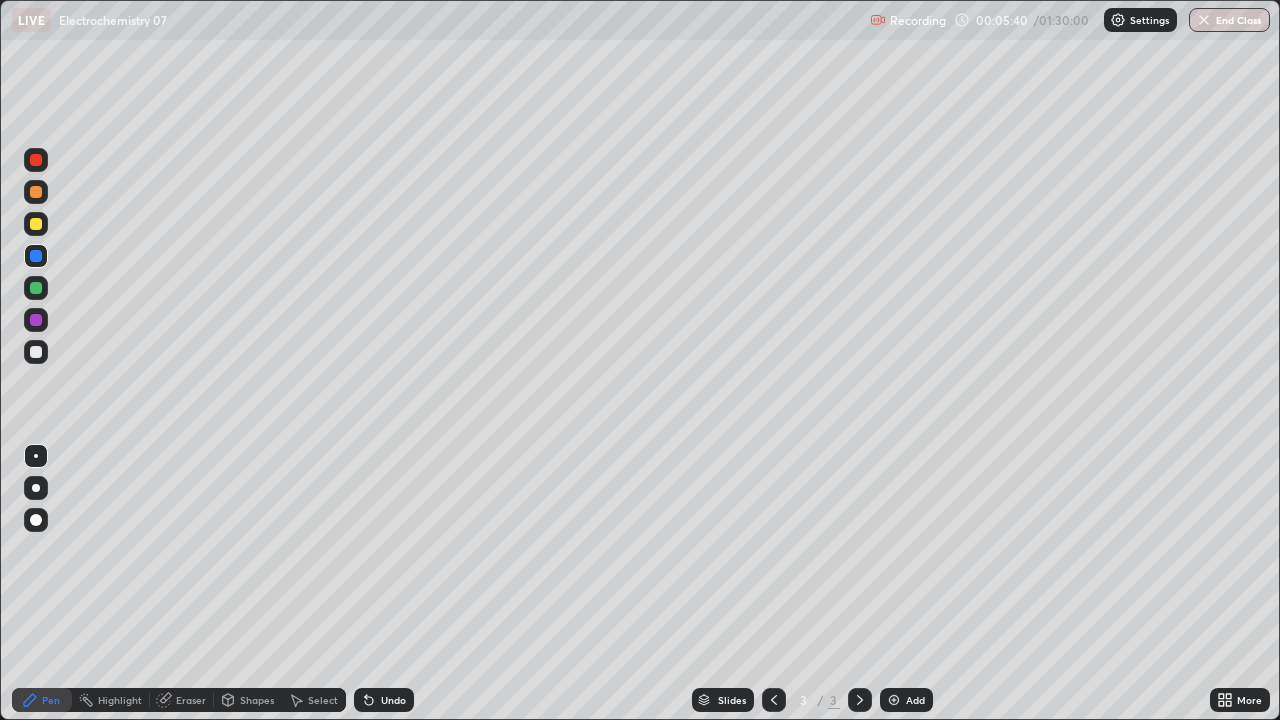 click at bounding box center [36, 288] 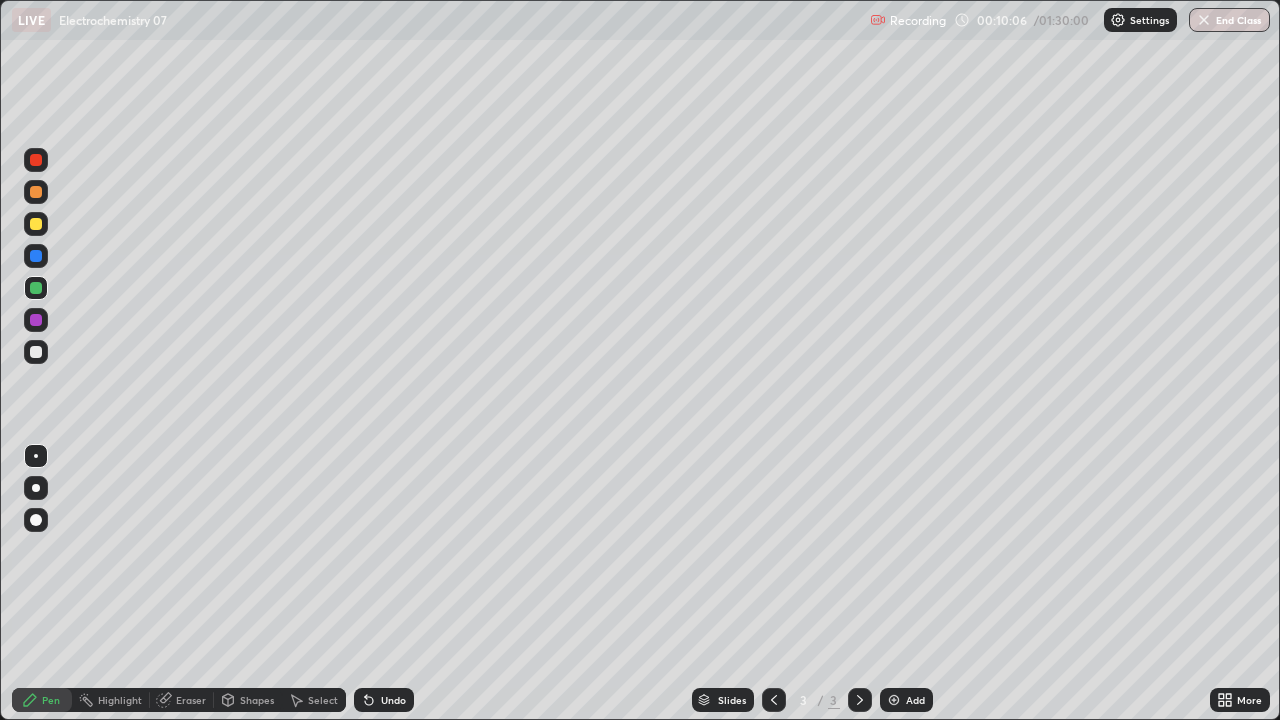 click at bounding box center [894, 700] 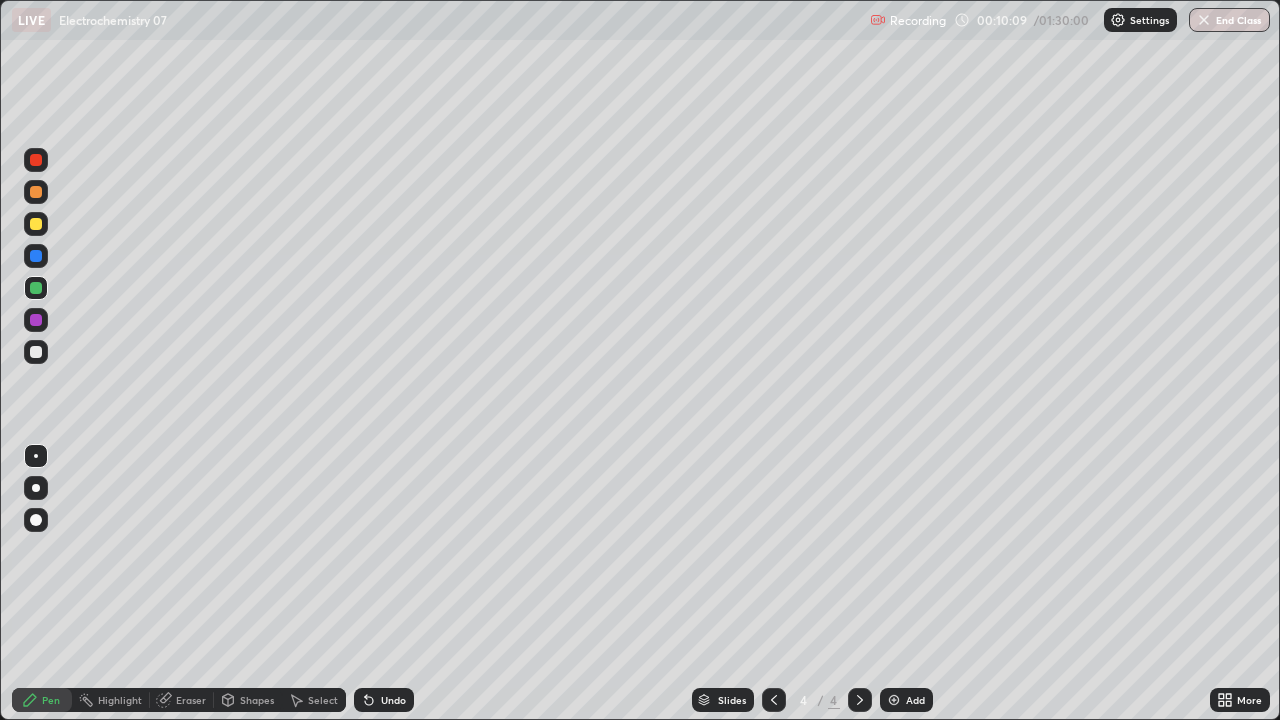 click at bounding box center (36, 224) 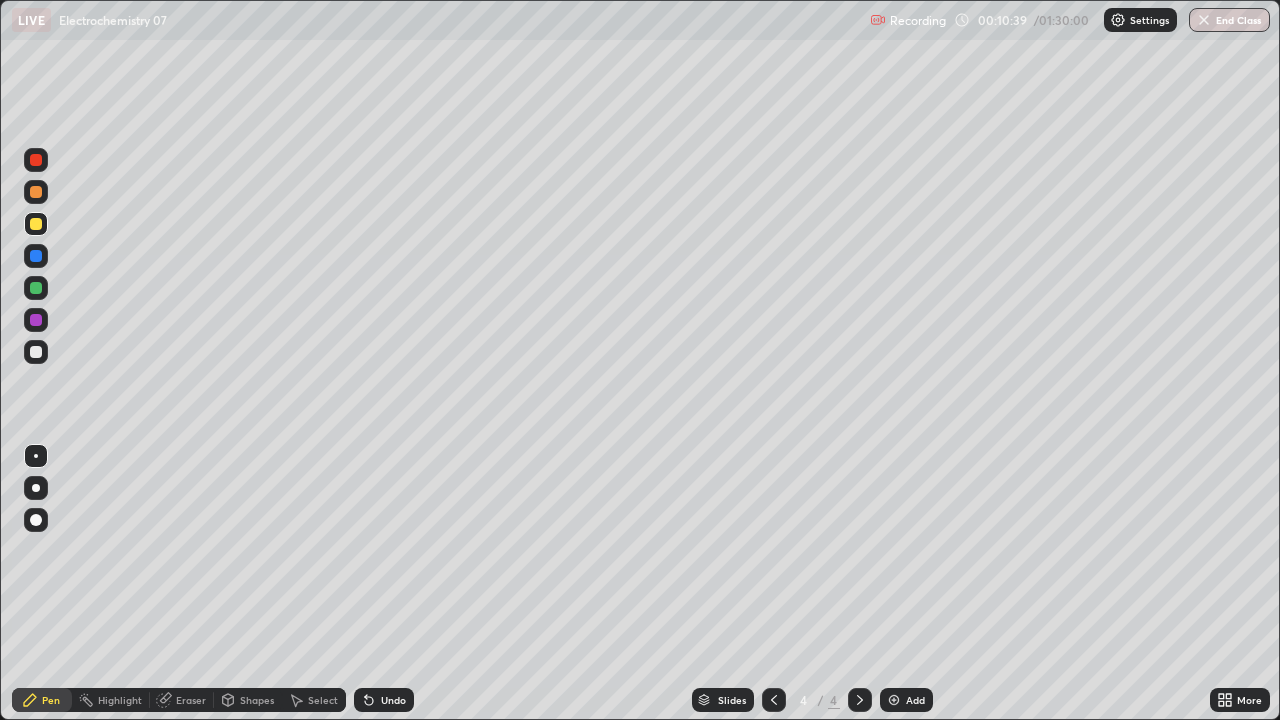 click at bounding box center (36, 288) 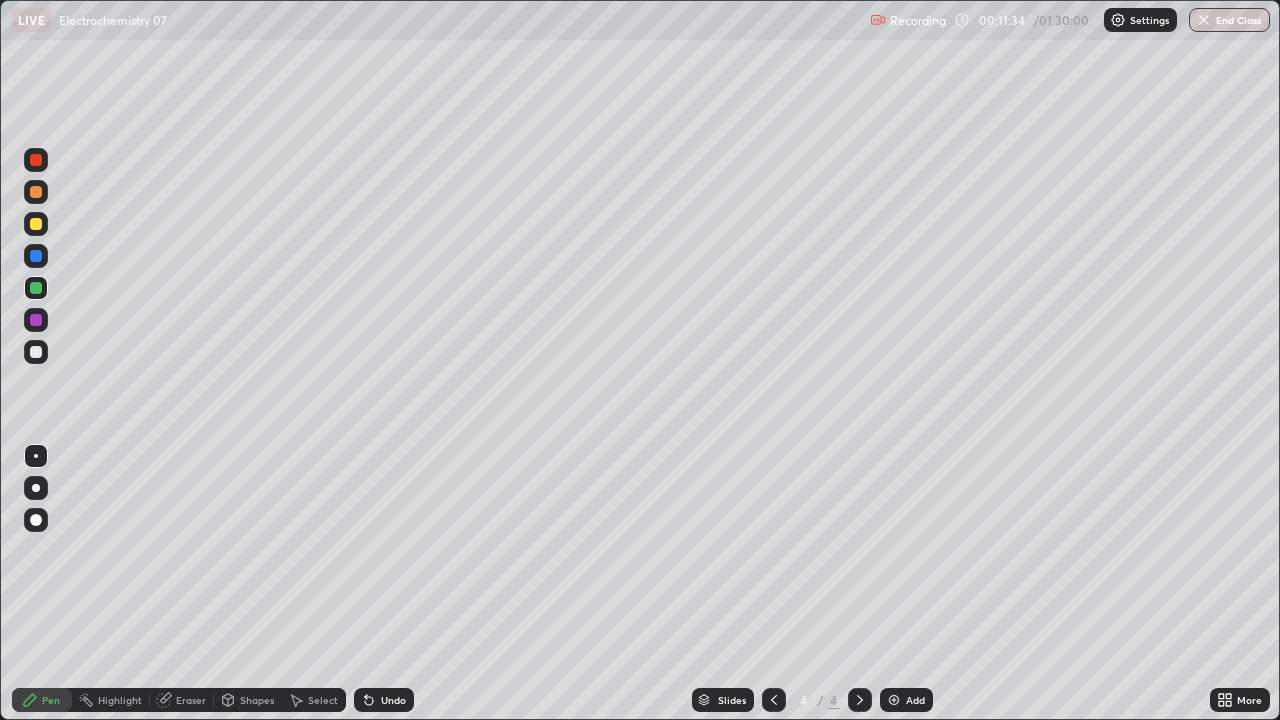 click at bounding box center (36, 352) 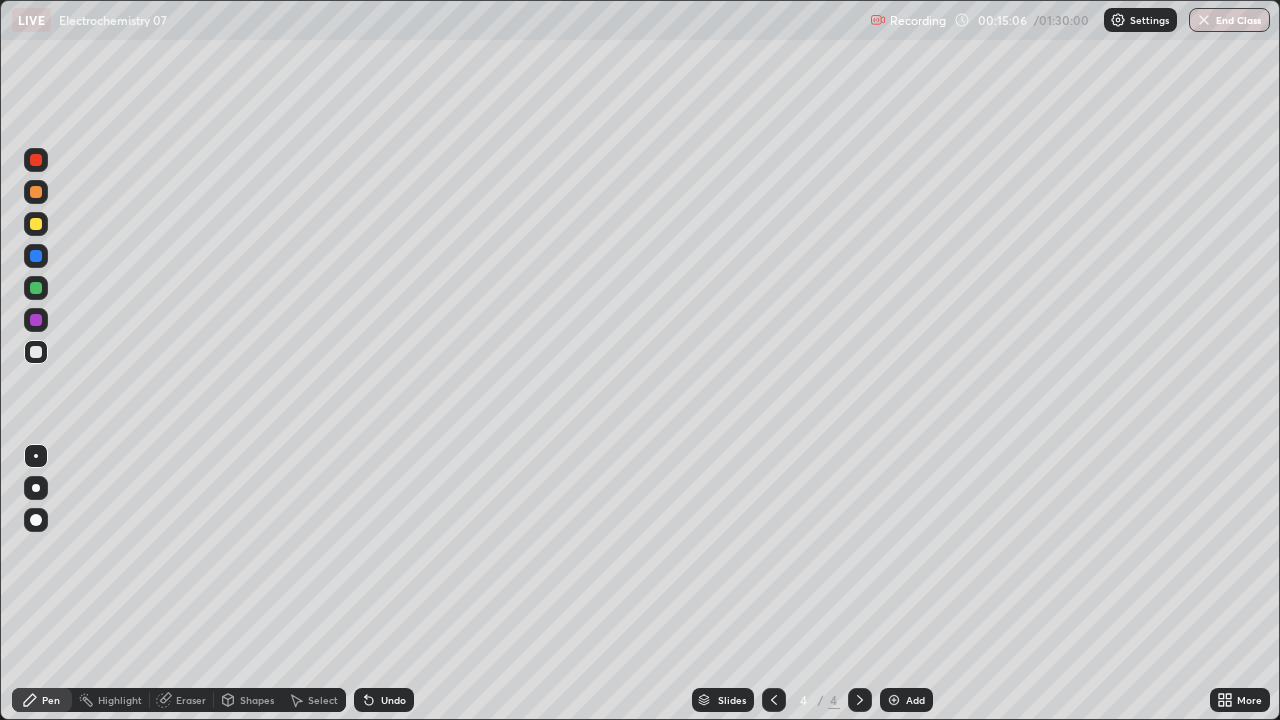 click at bounding box center [36, 288] 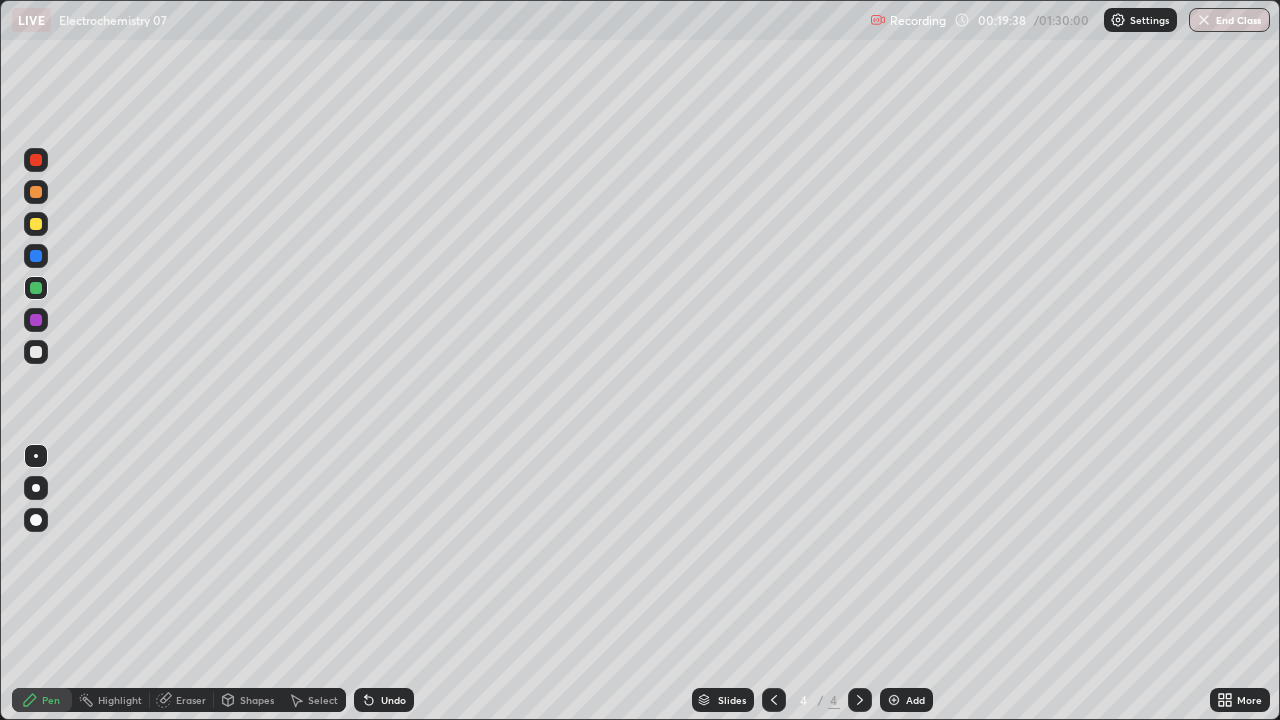 click on "Select" at bounding box center (323, 700) 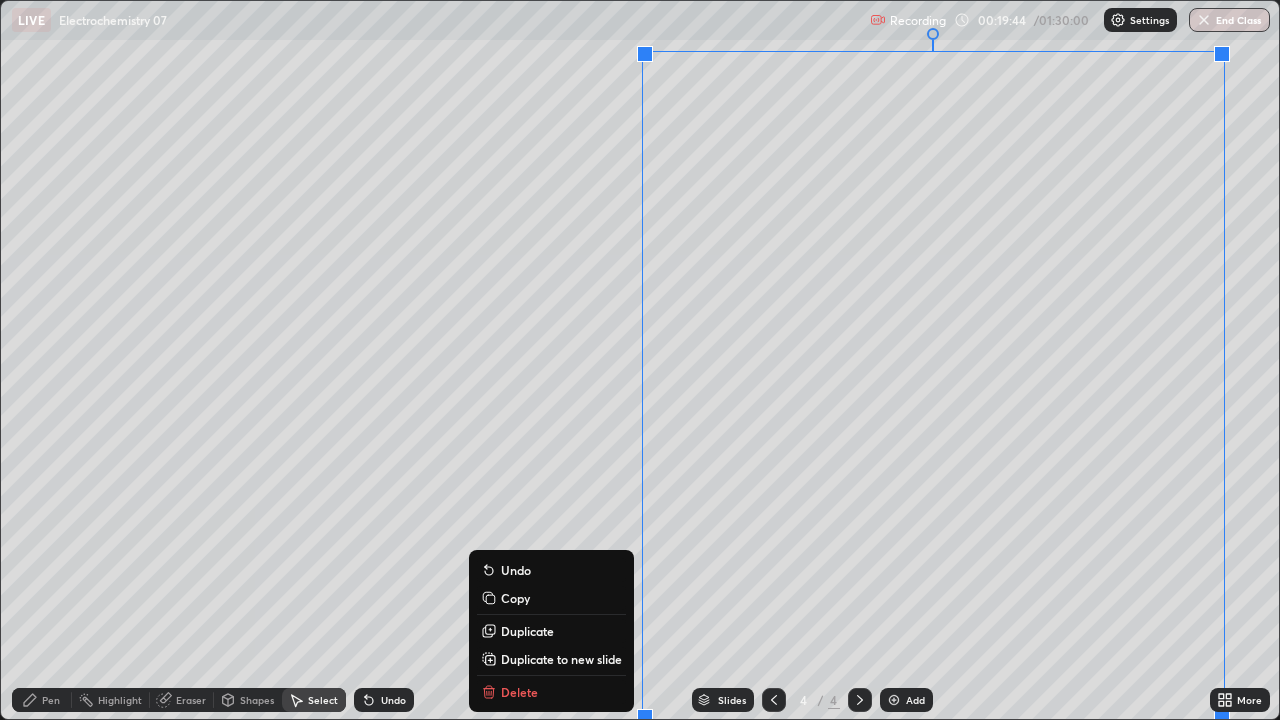 click on "0 ° Undo Copy Duplicate Duplicate to new slide Delete" at bounding box center [640, 360] 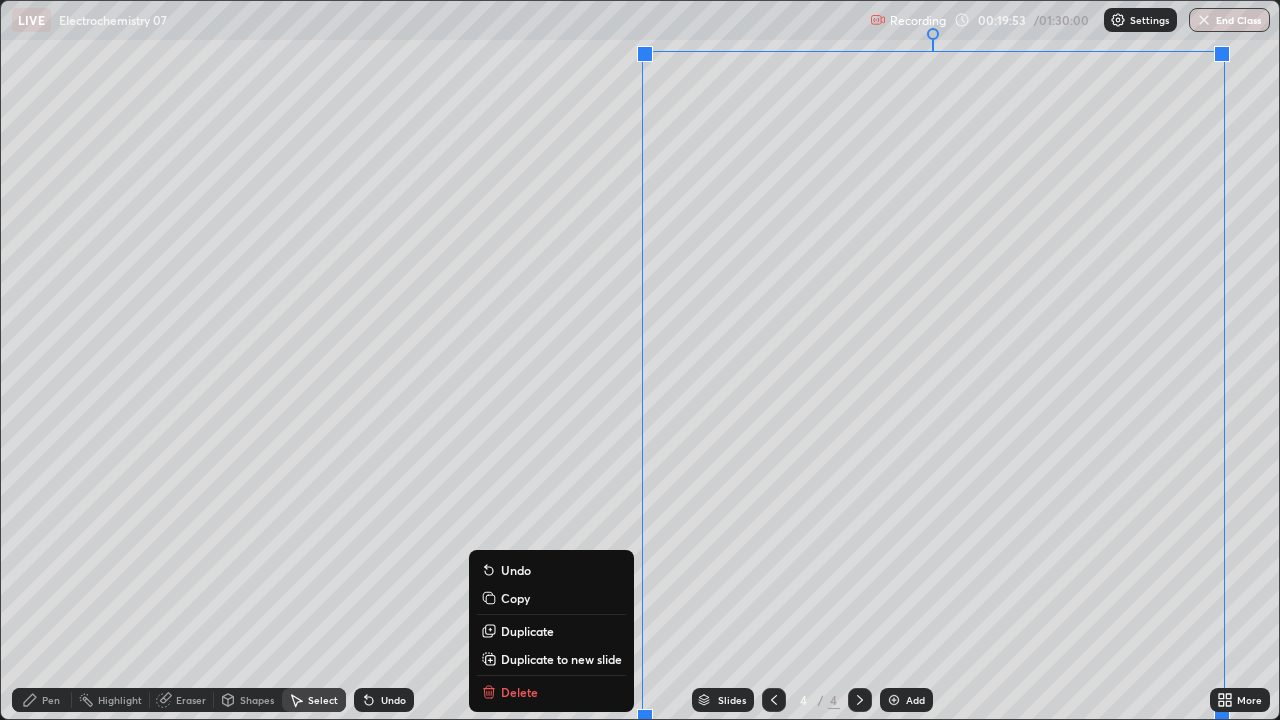 click on "Duplicate to new slide" at bounding box center [561, 659] 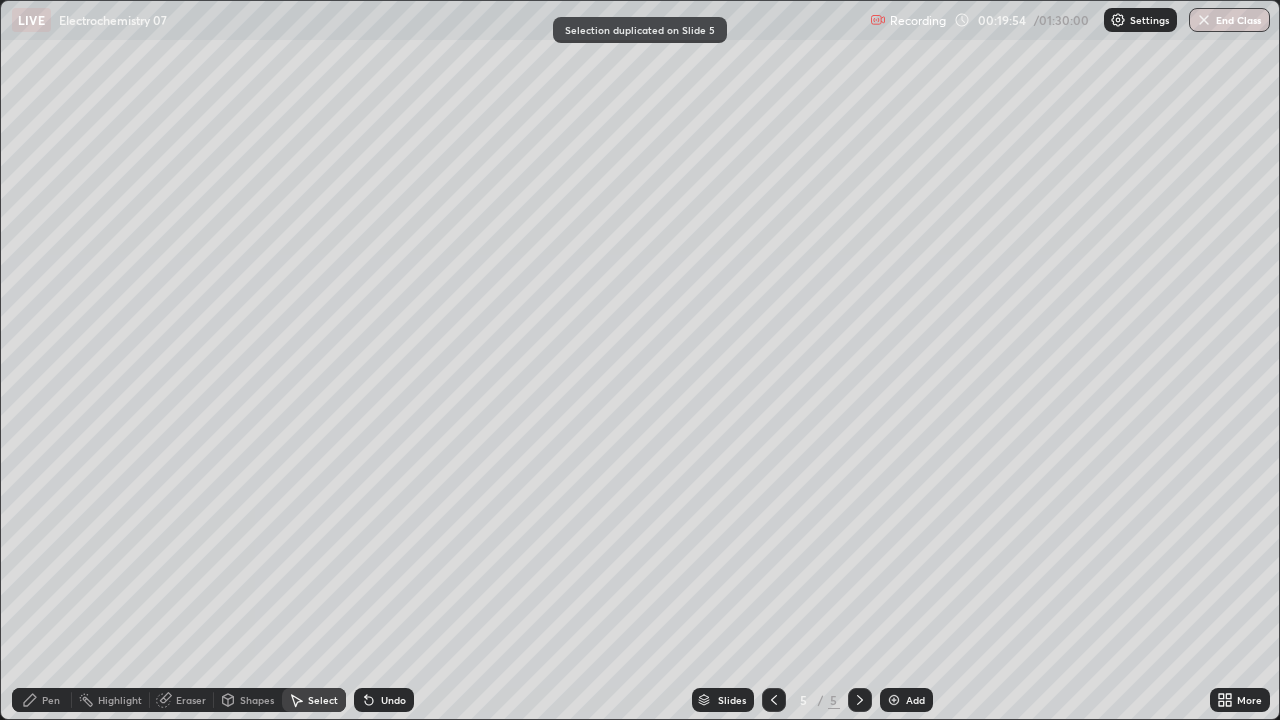 click on "Pen" at bounding box center [42, 700] 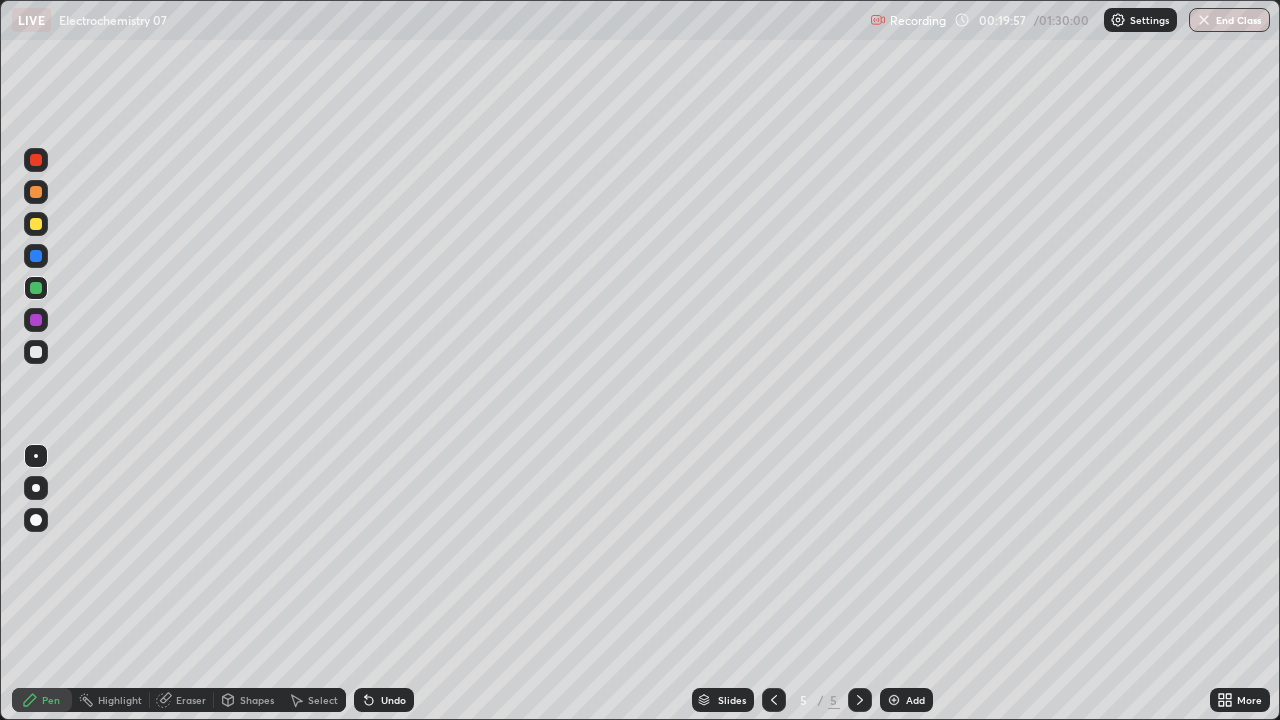 click at bounding box center (36, 352) 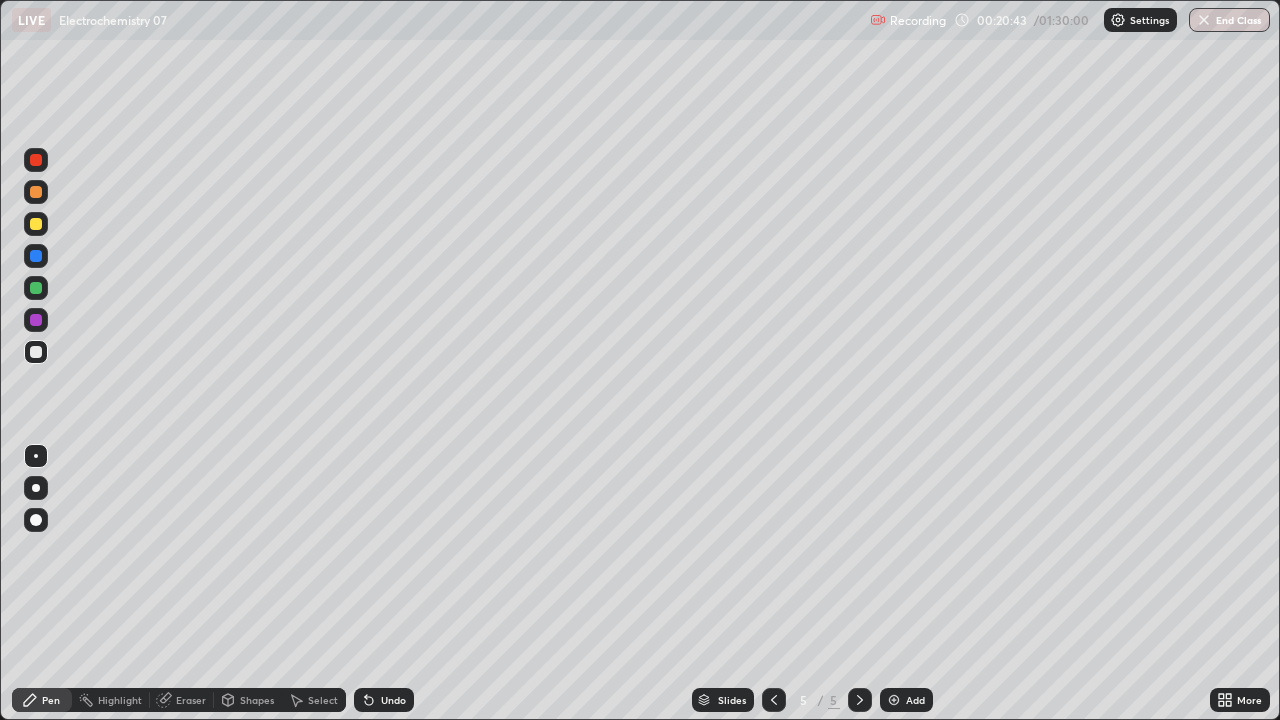 click on "Undo" at bounding box center [393, 700] 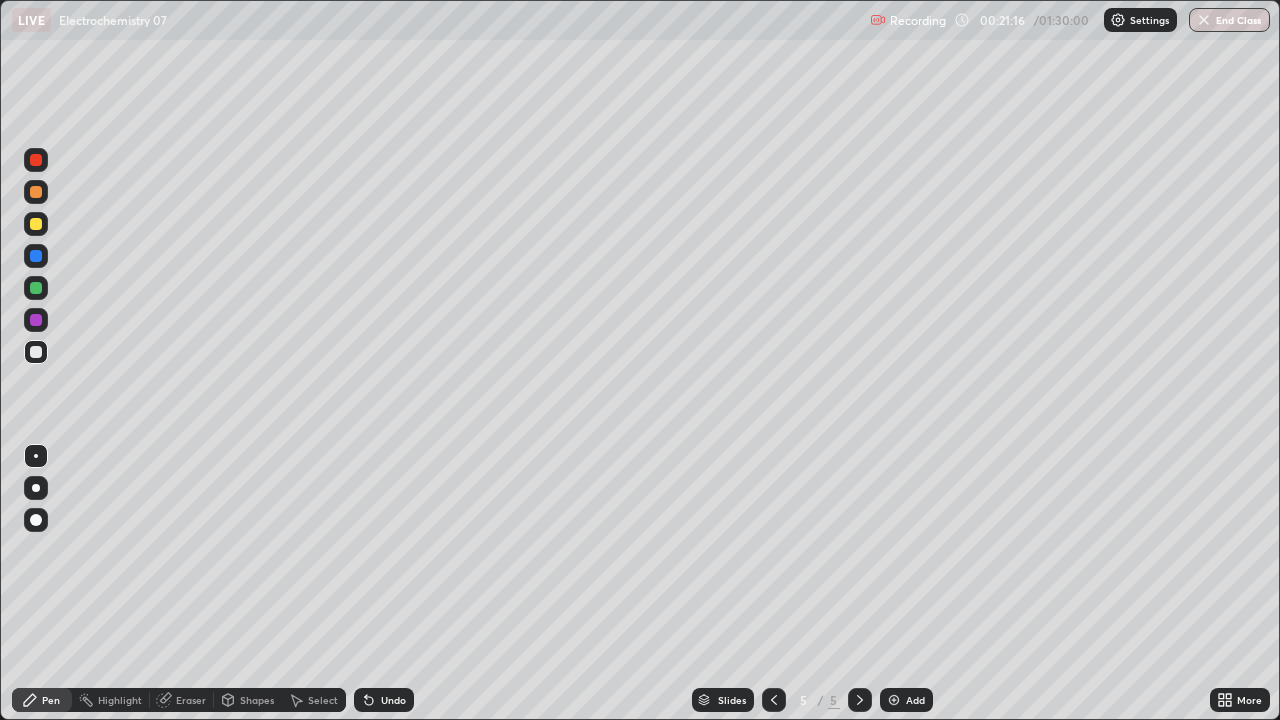click at bounding box center [36, 224] 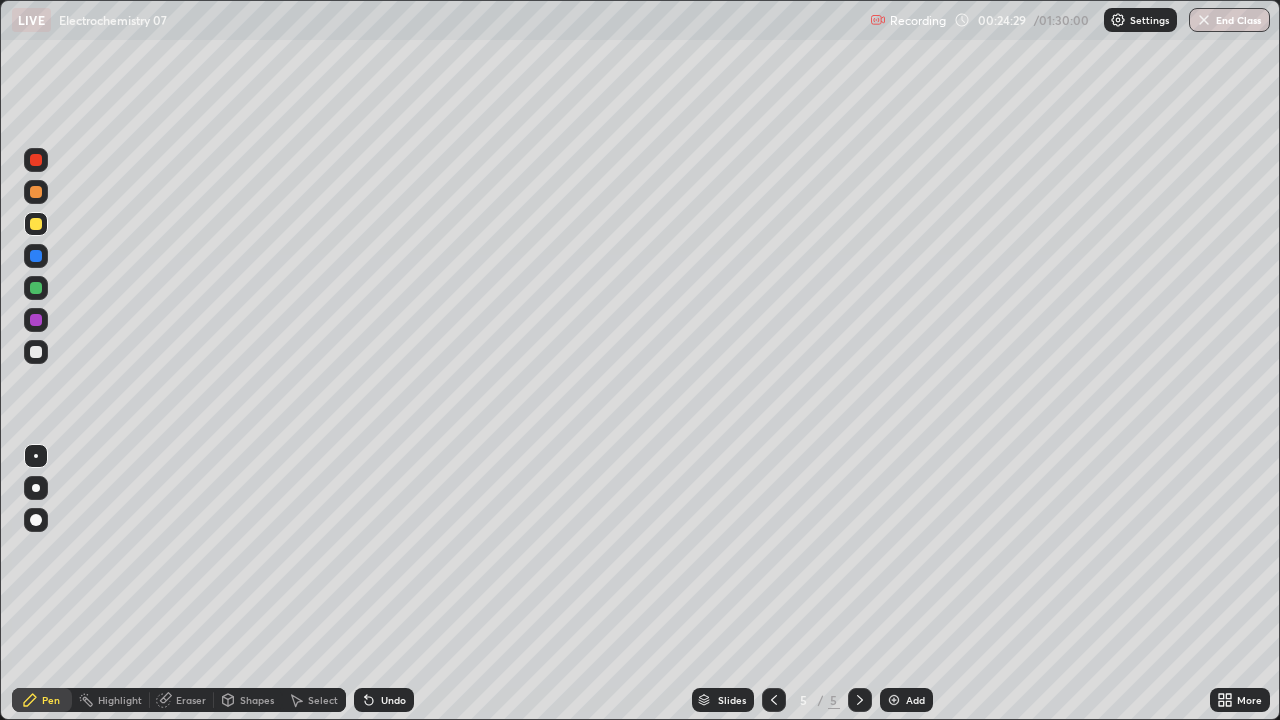 click on "Eraser" at bounding box center (191, 700) 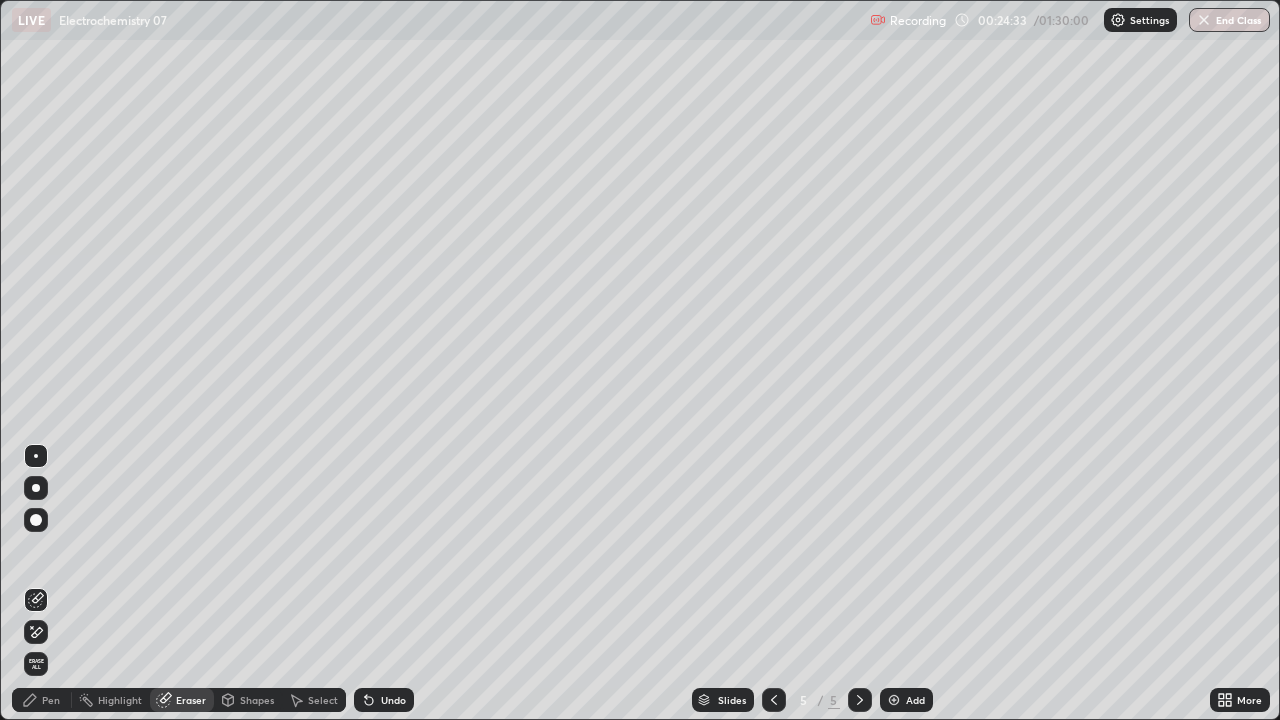 click at bounding box center [36, 632] 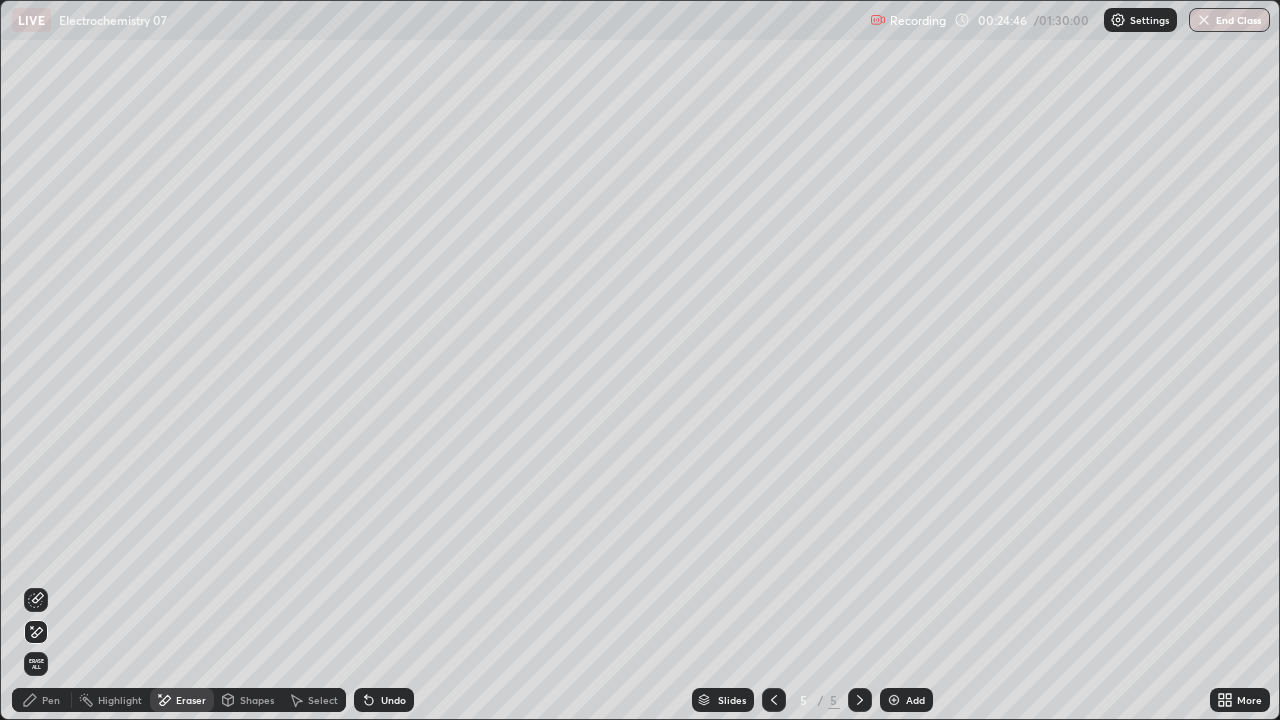 click on "Pen" at bounding box center [51, 700] 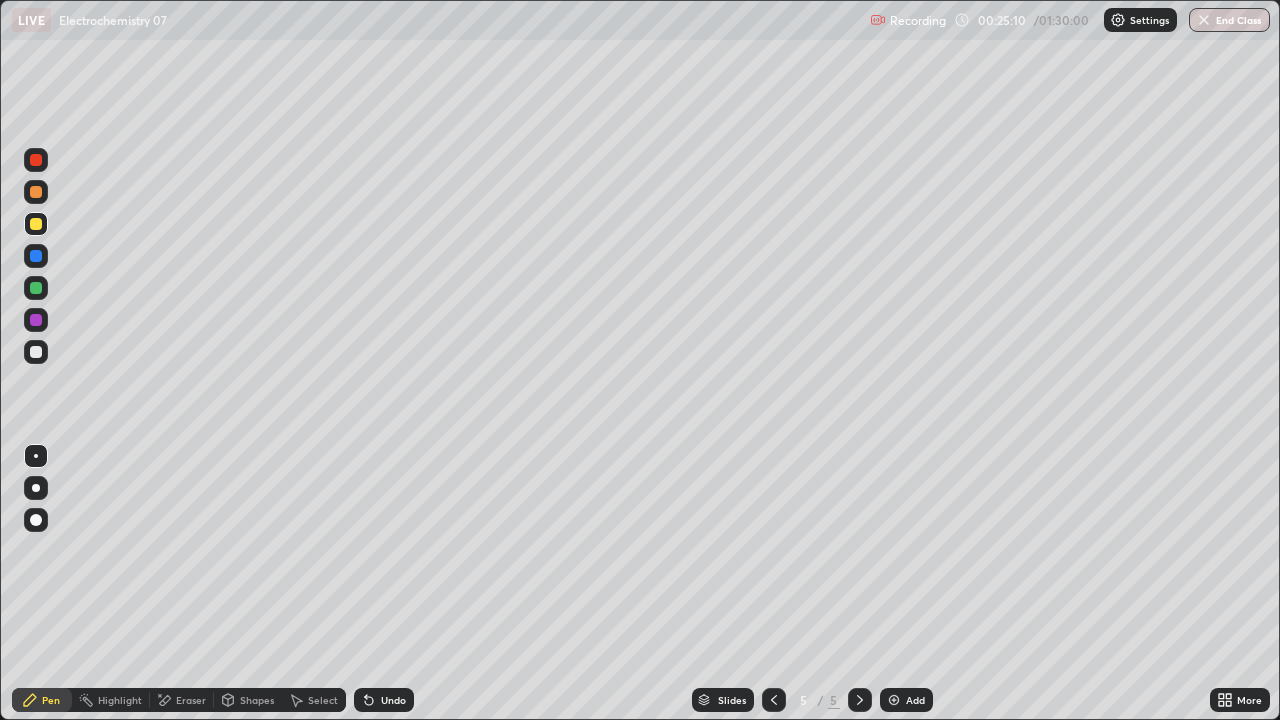 click on "Eraser" at bounding box center (182, 700) 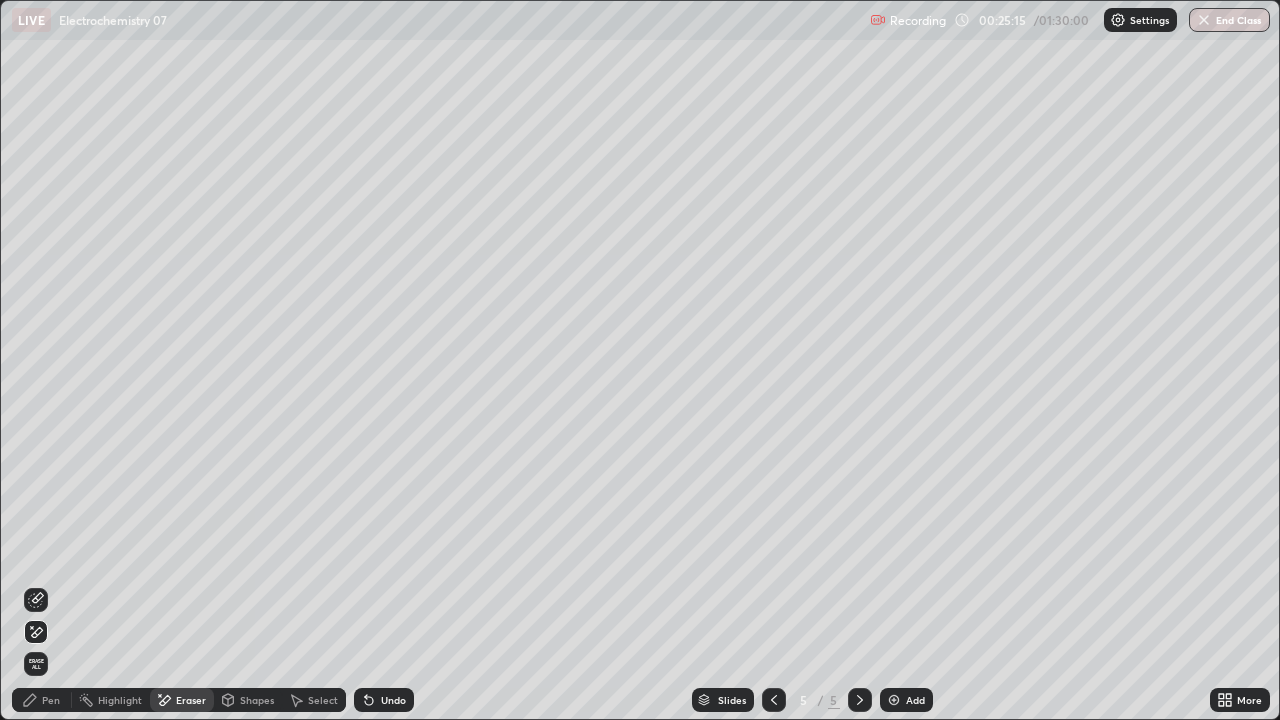 click on "Pen" at bounding box center (51, 700) 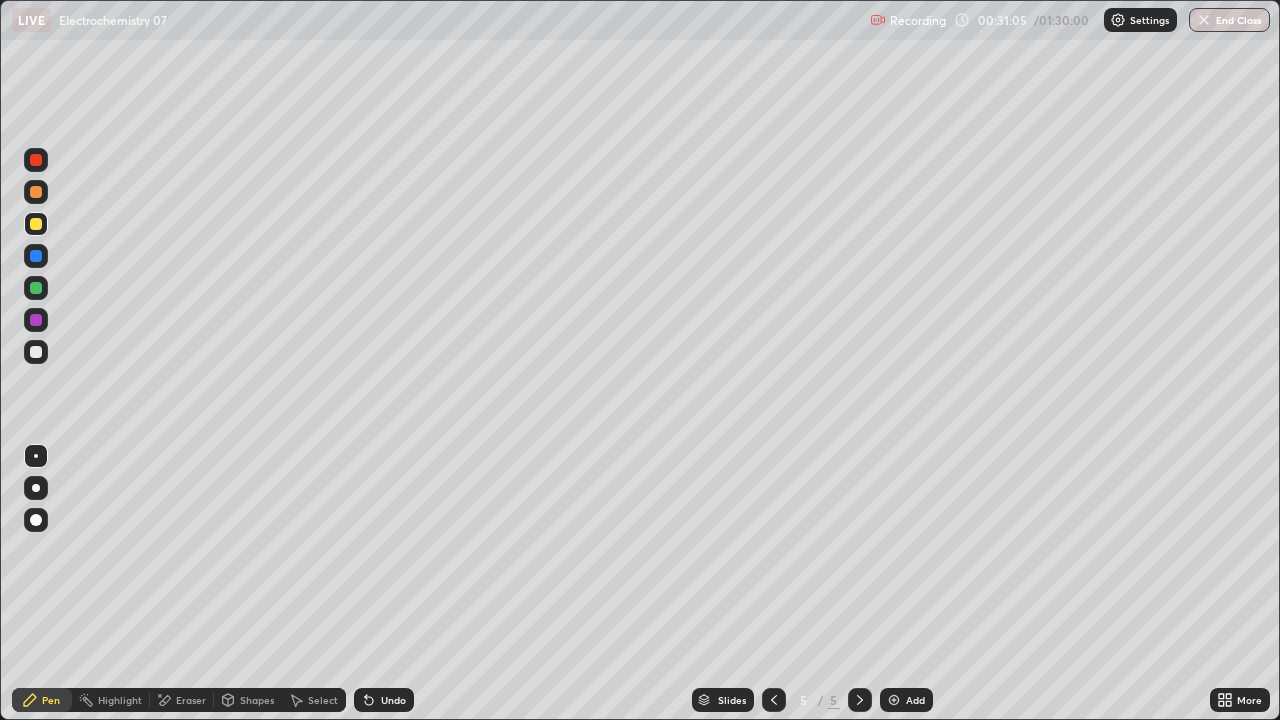 click at bounding box center (894, 700) 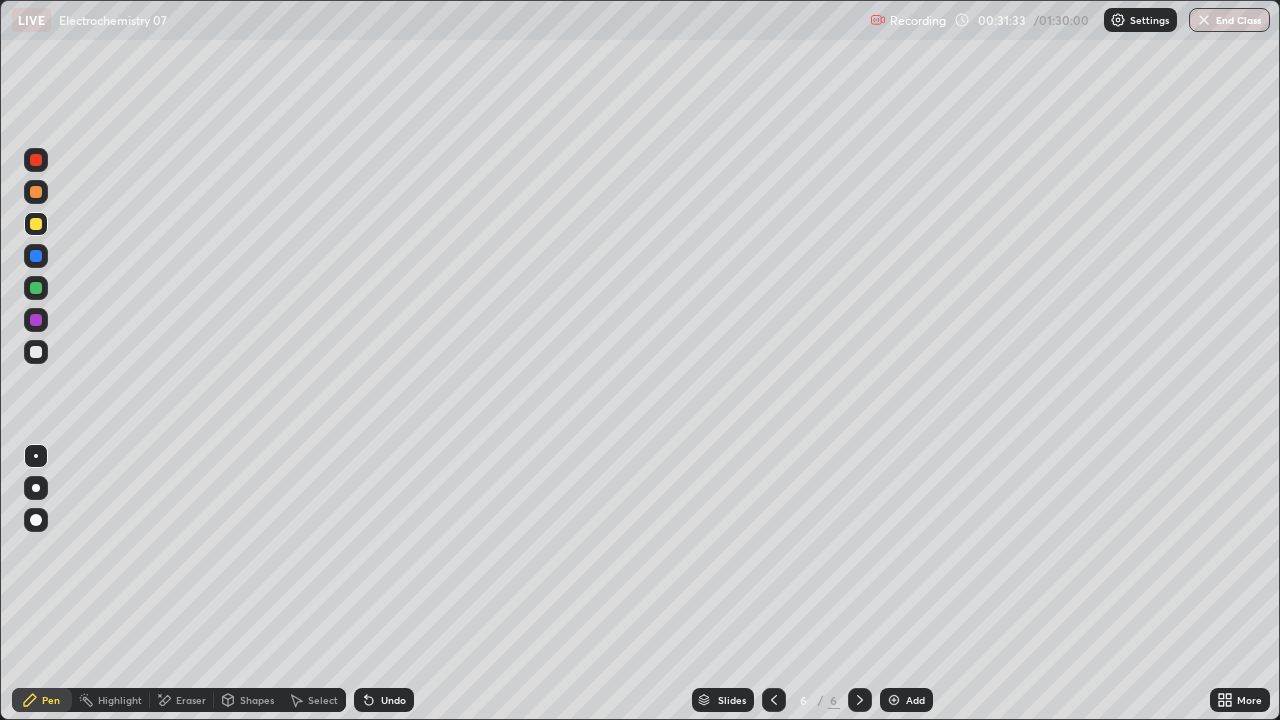 click at bounding box center (36, 288) 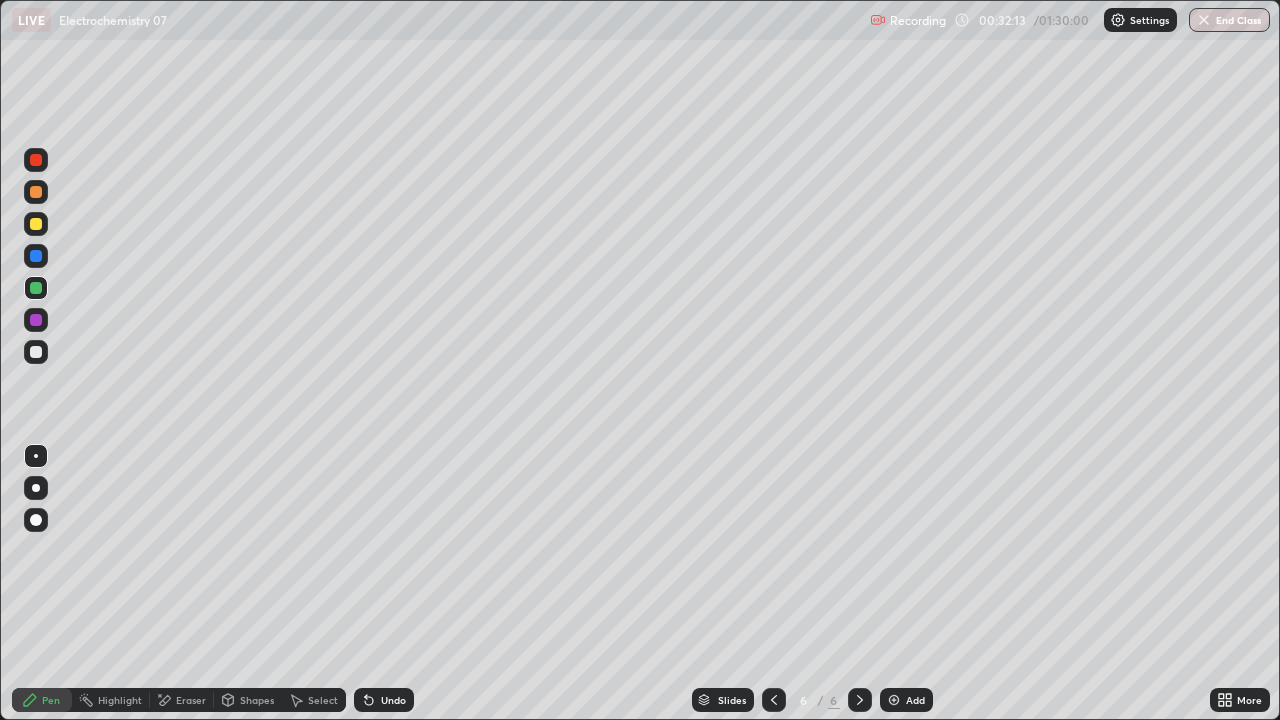 click at bounding box center (36, 224) 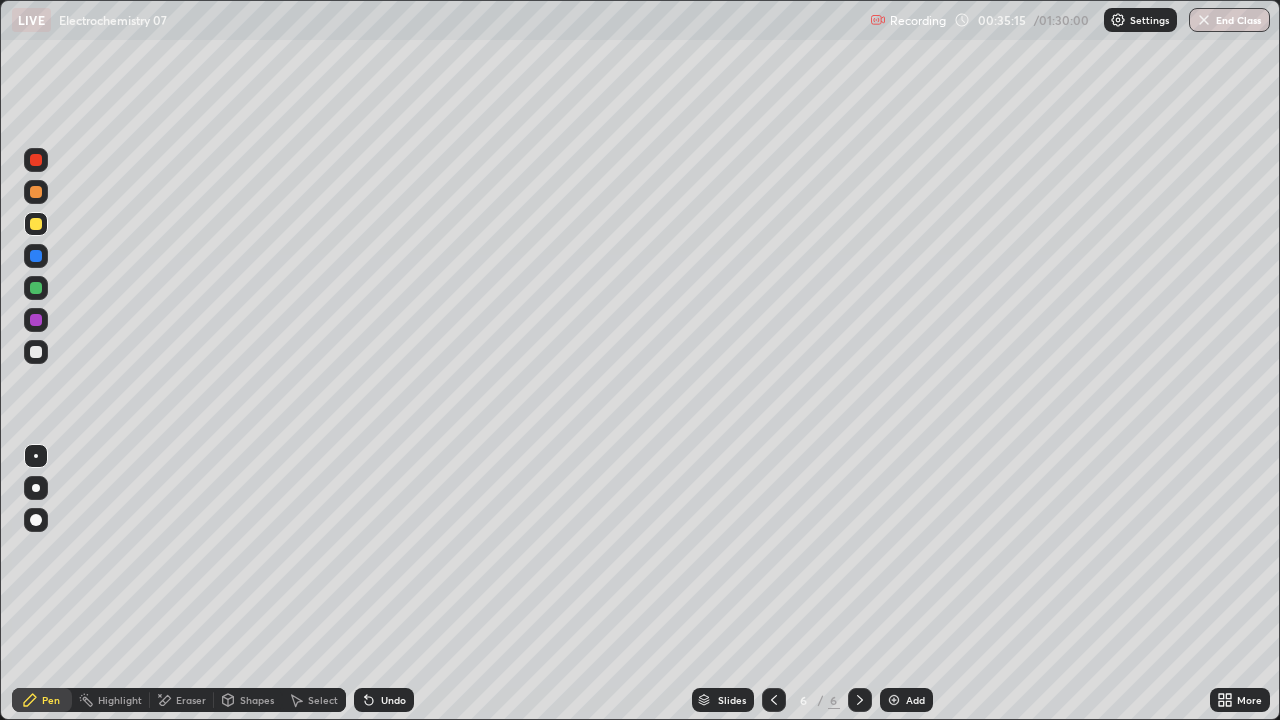 click at bounding box center (36, 288) 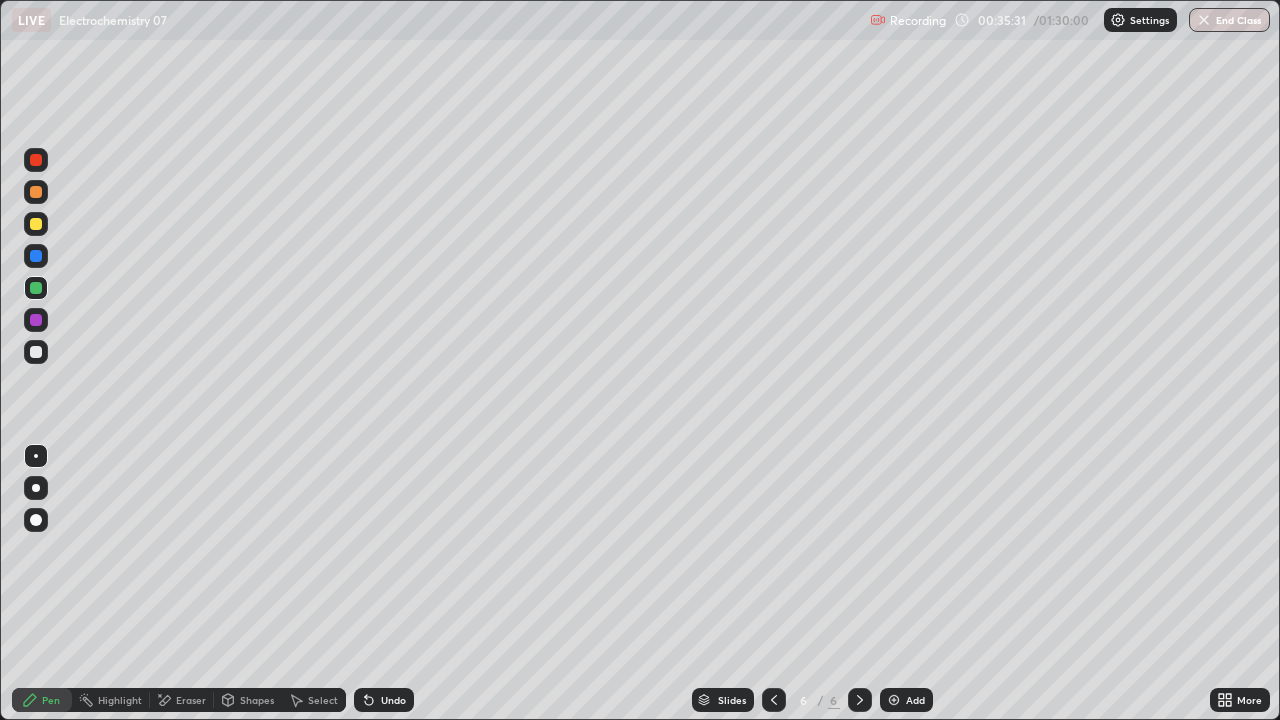 click on "Undo" at bounding box center [393, 700] 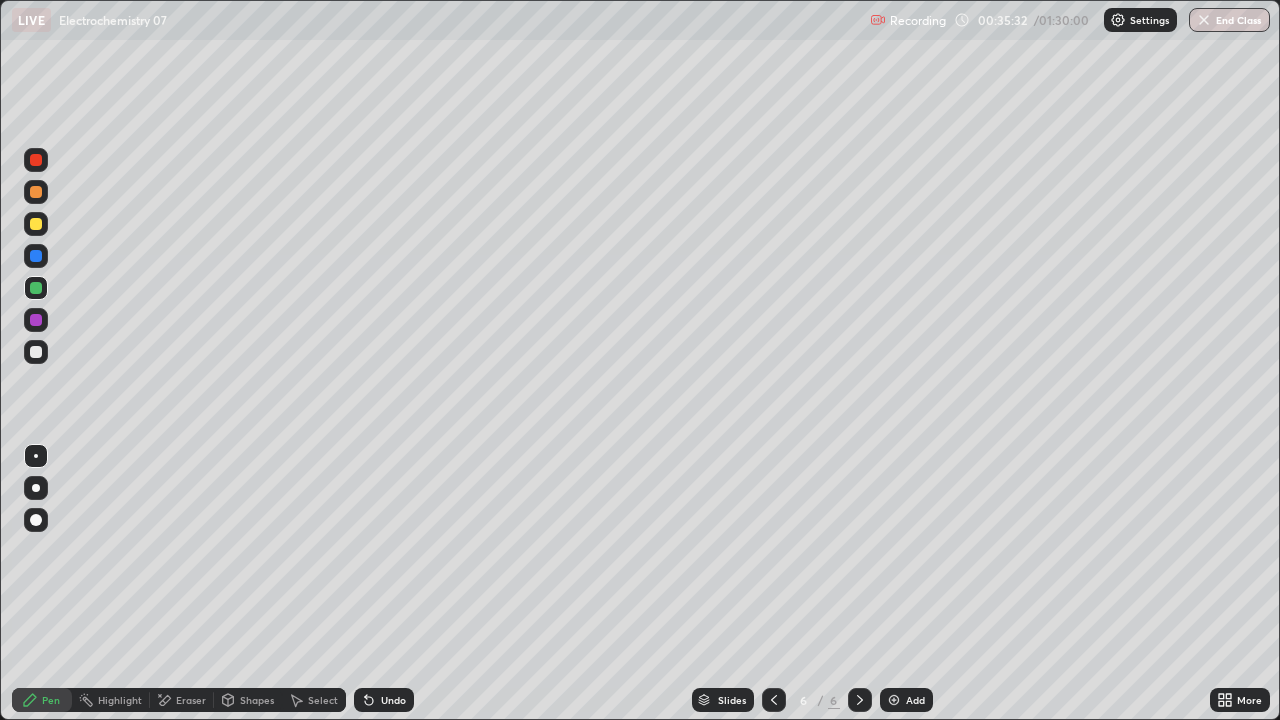 click on "Undo" at bounding box center [393, 700] 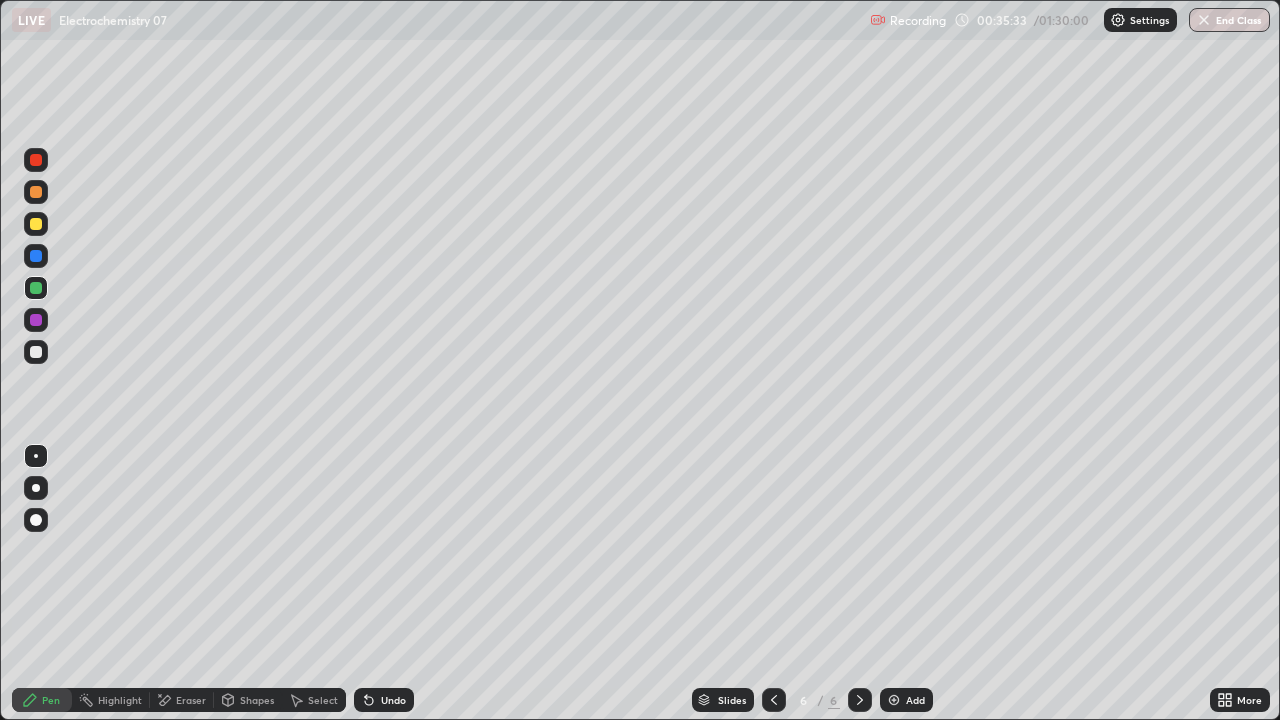 click on "Undo" at bounding box center [384, 700] 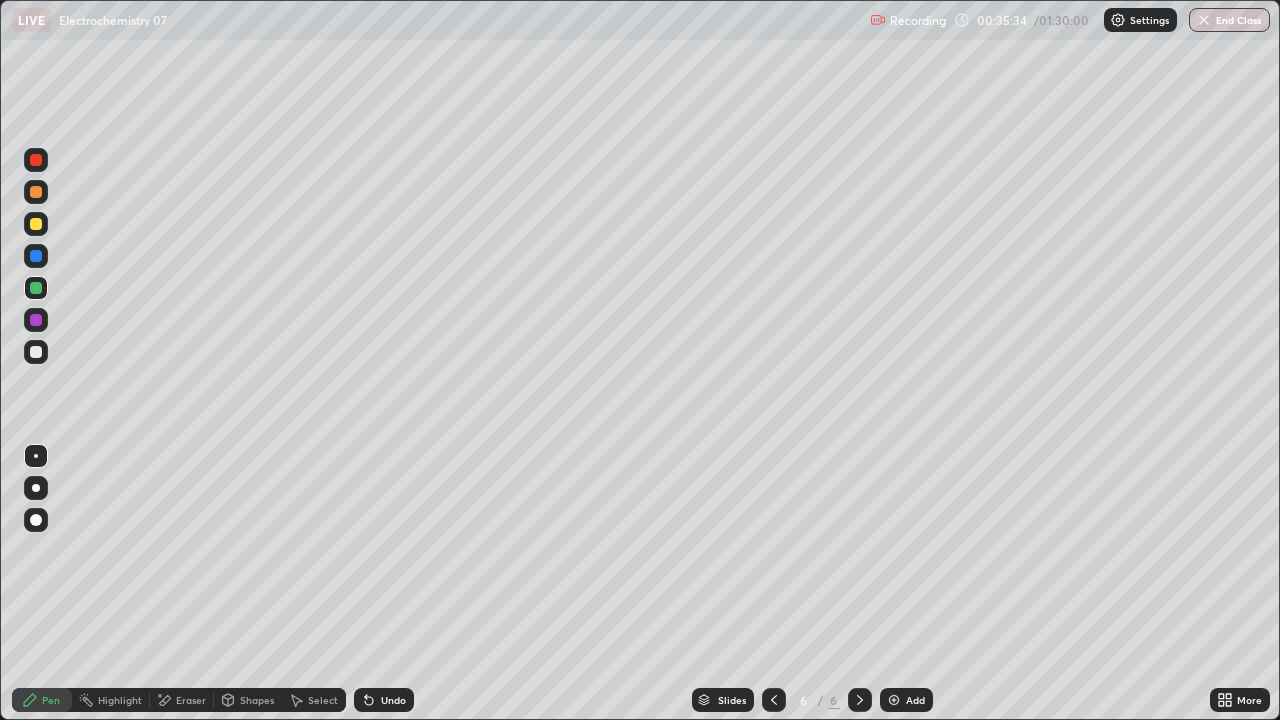 click on "Undo" at bounding box center (384, 700) 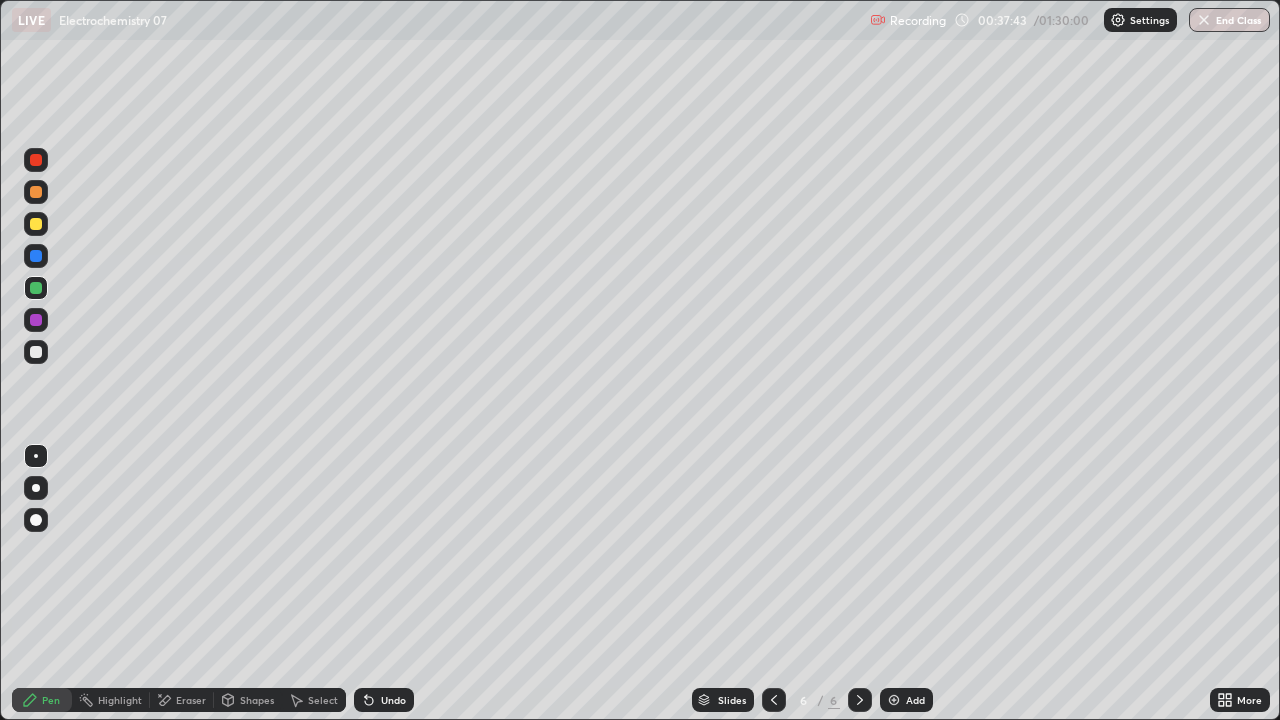 click on "Add" at bounding box center (915, 700) 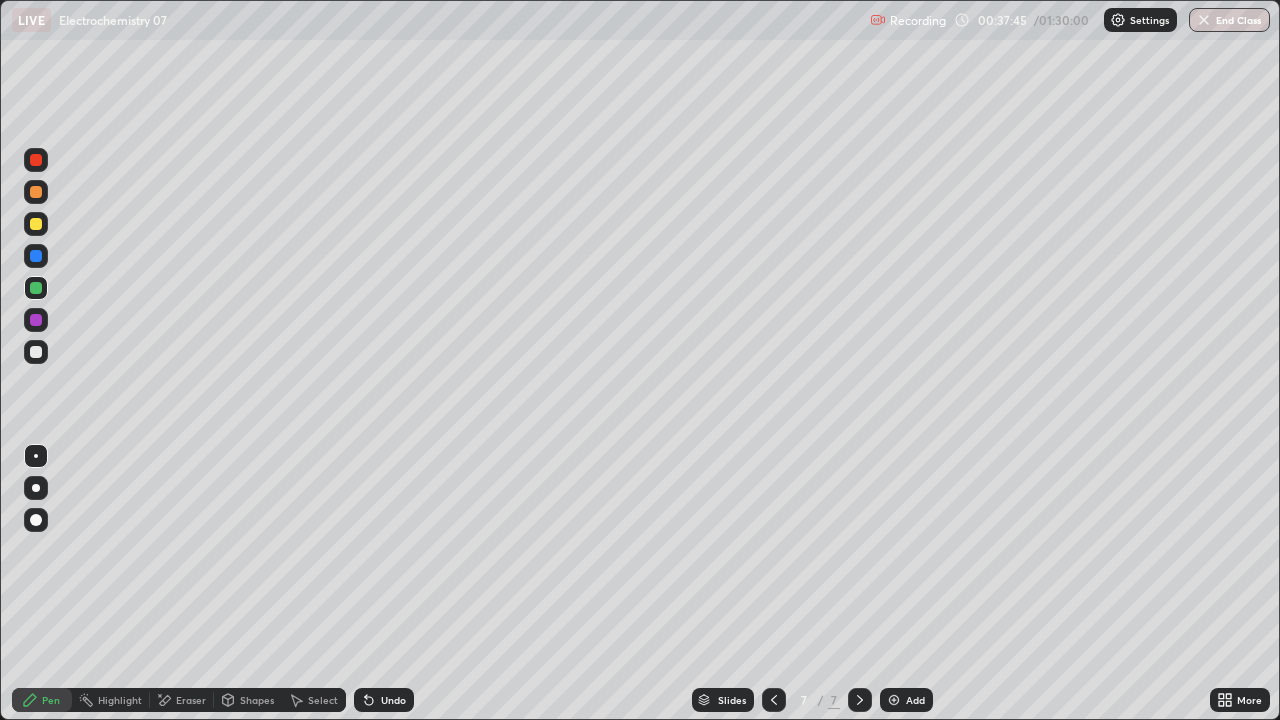 click at bounding box center [36, 224] 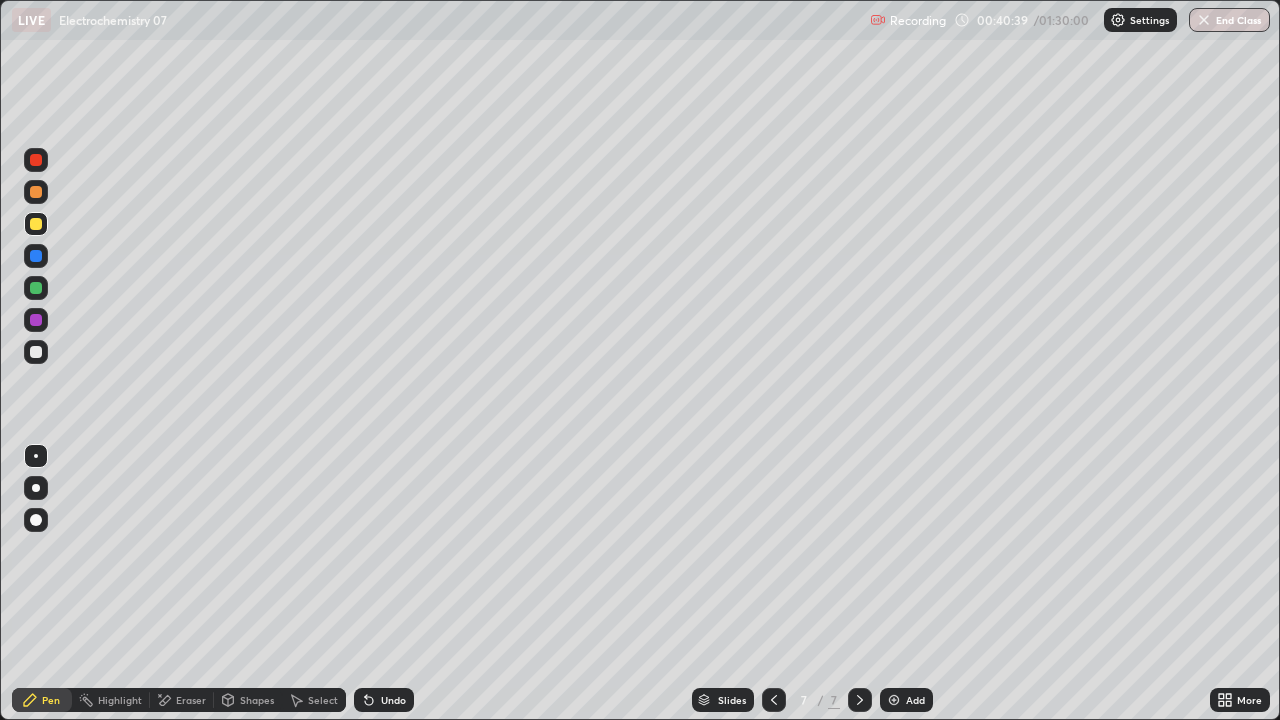 click at bounding box center [36, 352] 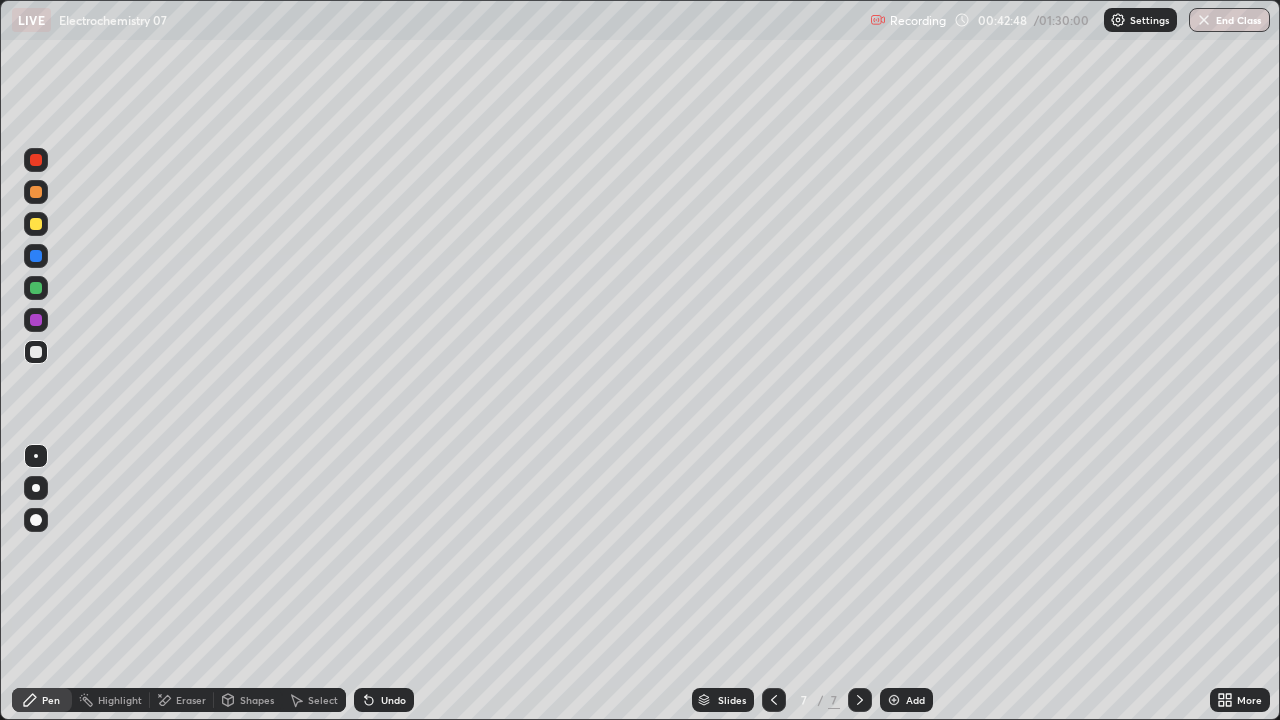 click at bounding box center [36, 288] 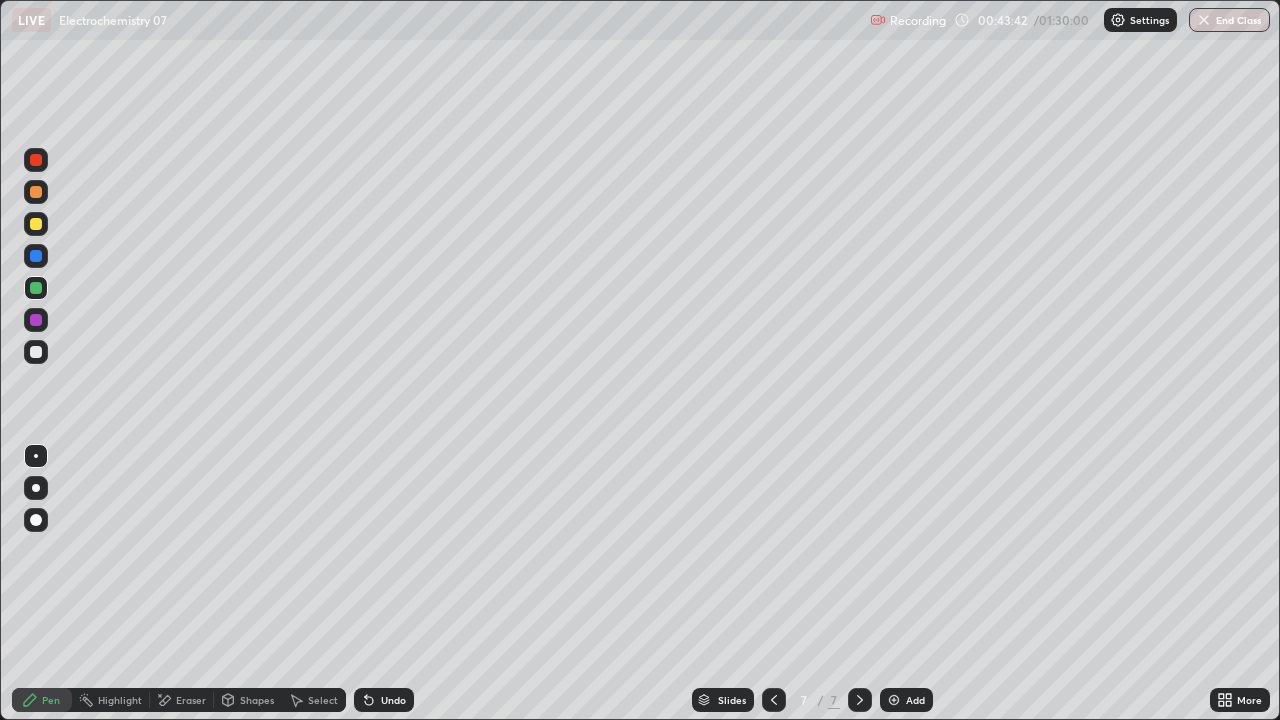 click at bounding box center [36, 256] 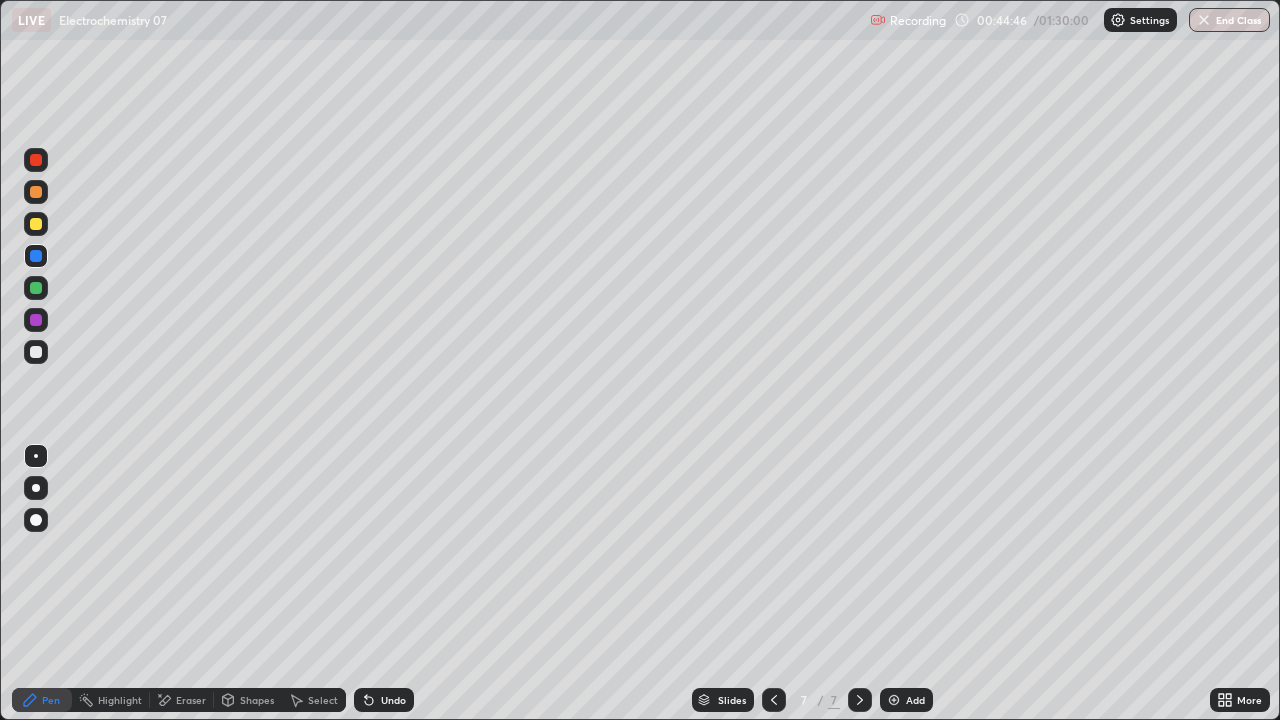 click at bounding box center (36, 352) 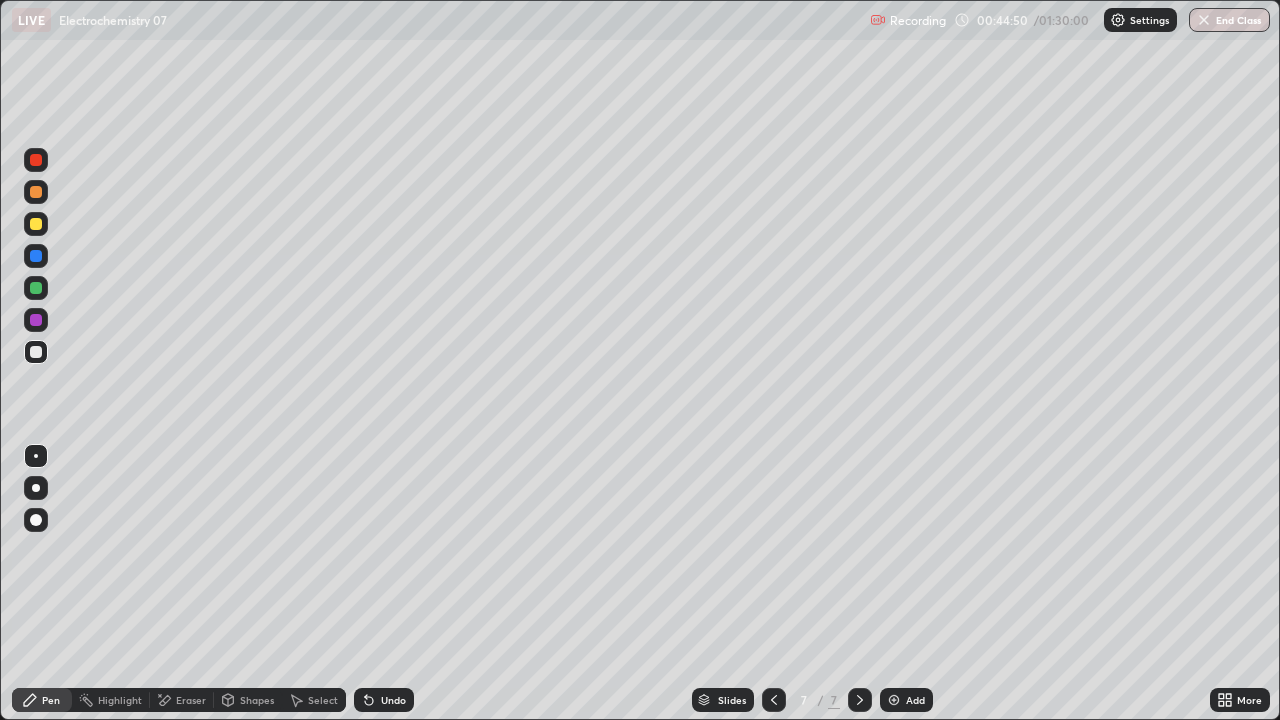click on "Undo" at bounding box center (393, 700) 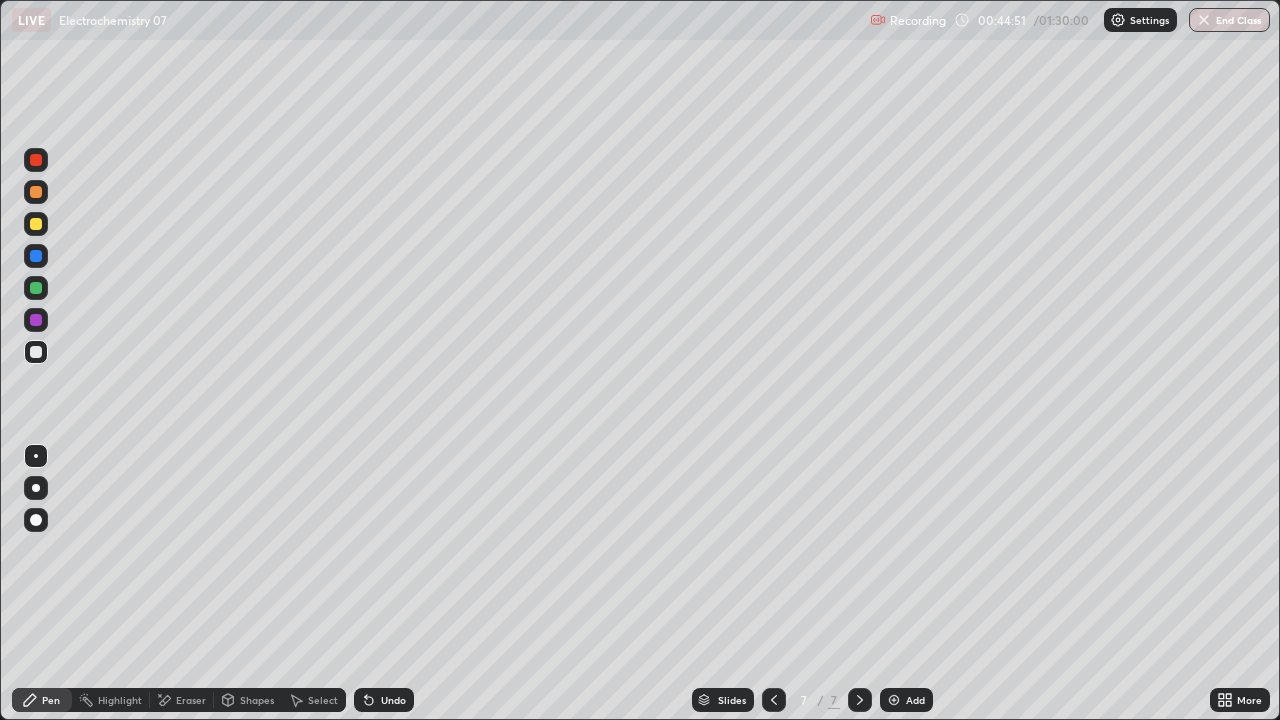 click on "Undo" at bounding box center (384, 700) 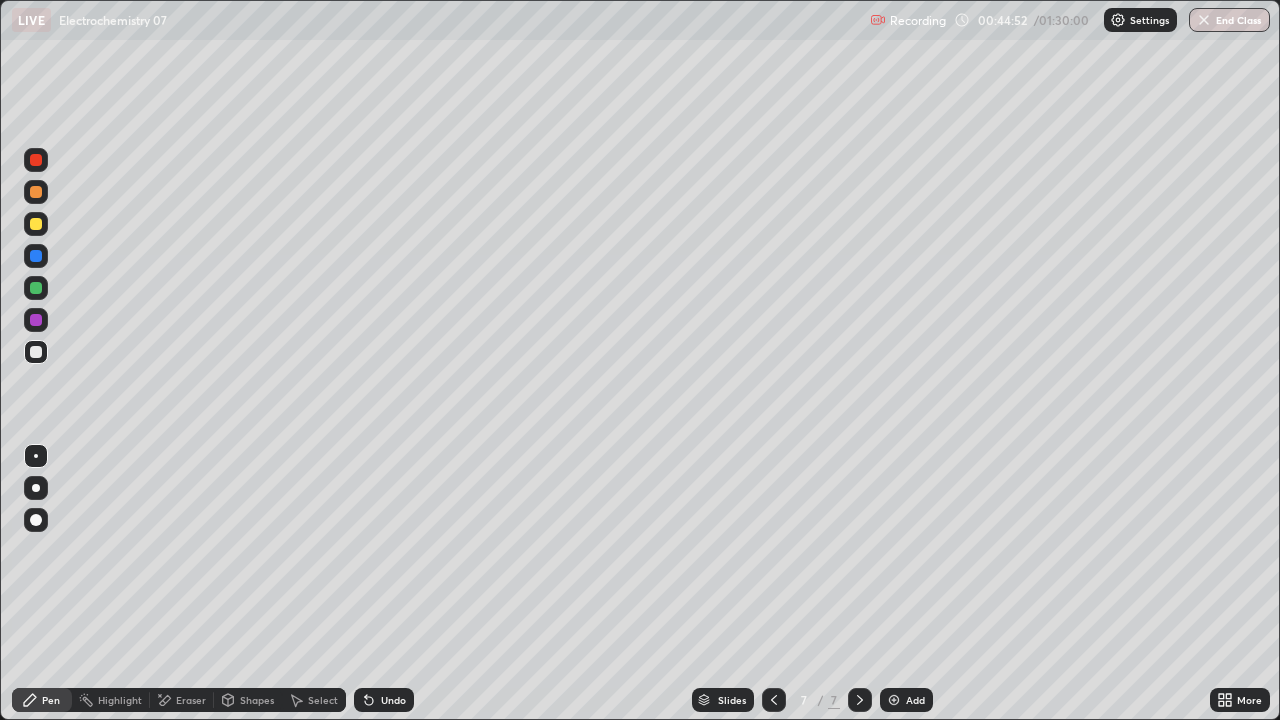 click on "Undo" at bounding box center [384, 700] 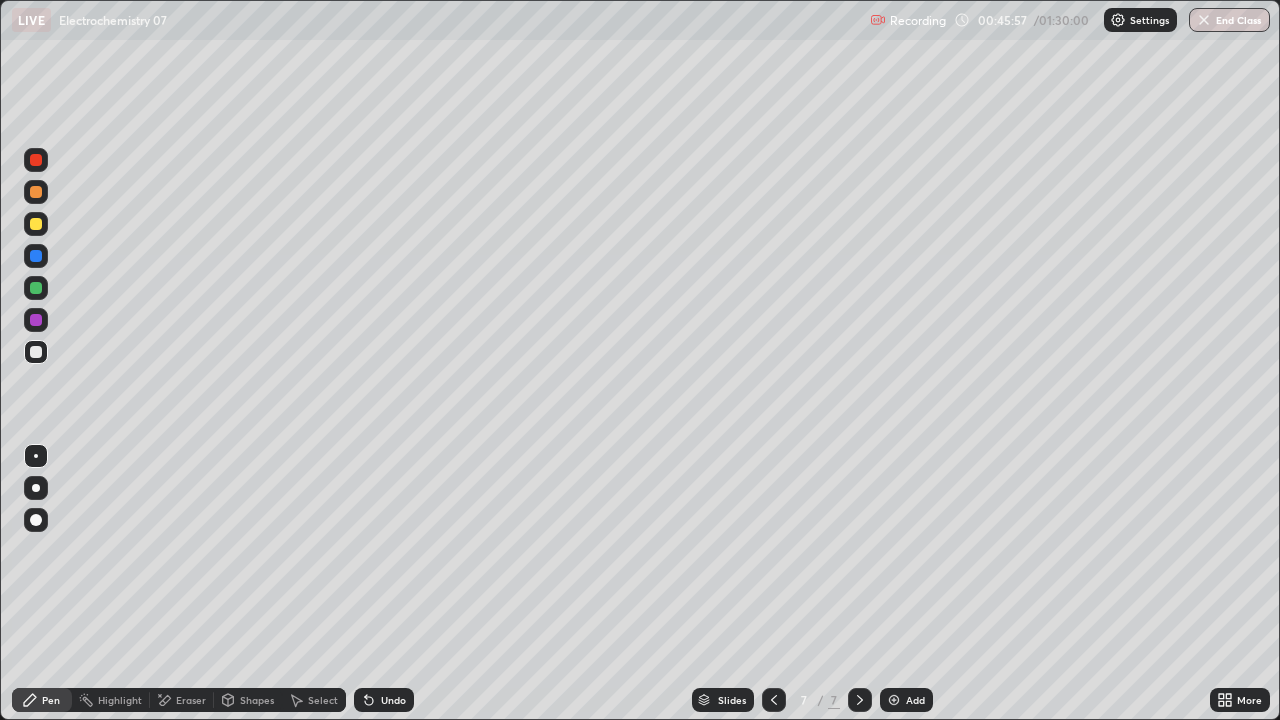 click at bounding box center (36, 352) 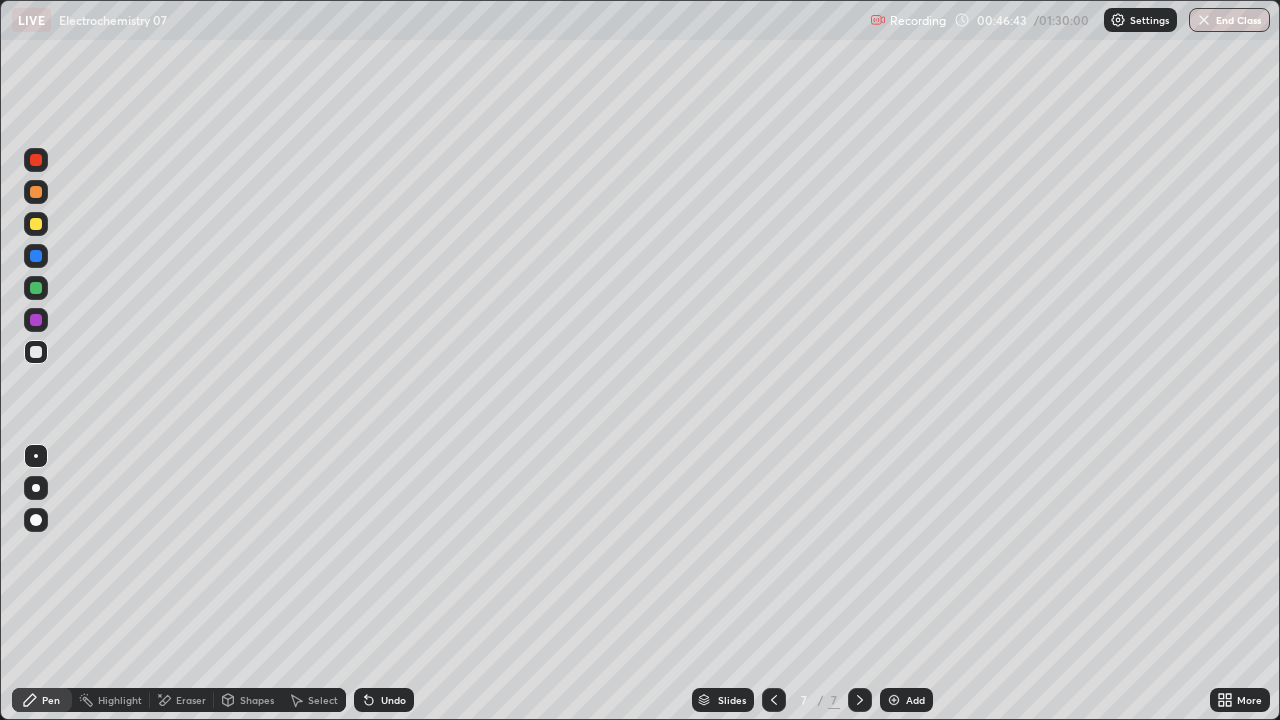 click on "Eraser" at bounding box center [191, 700] 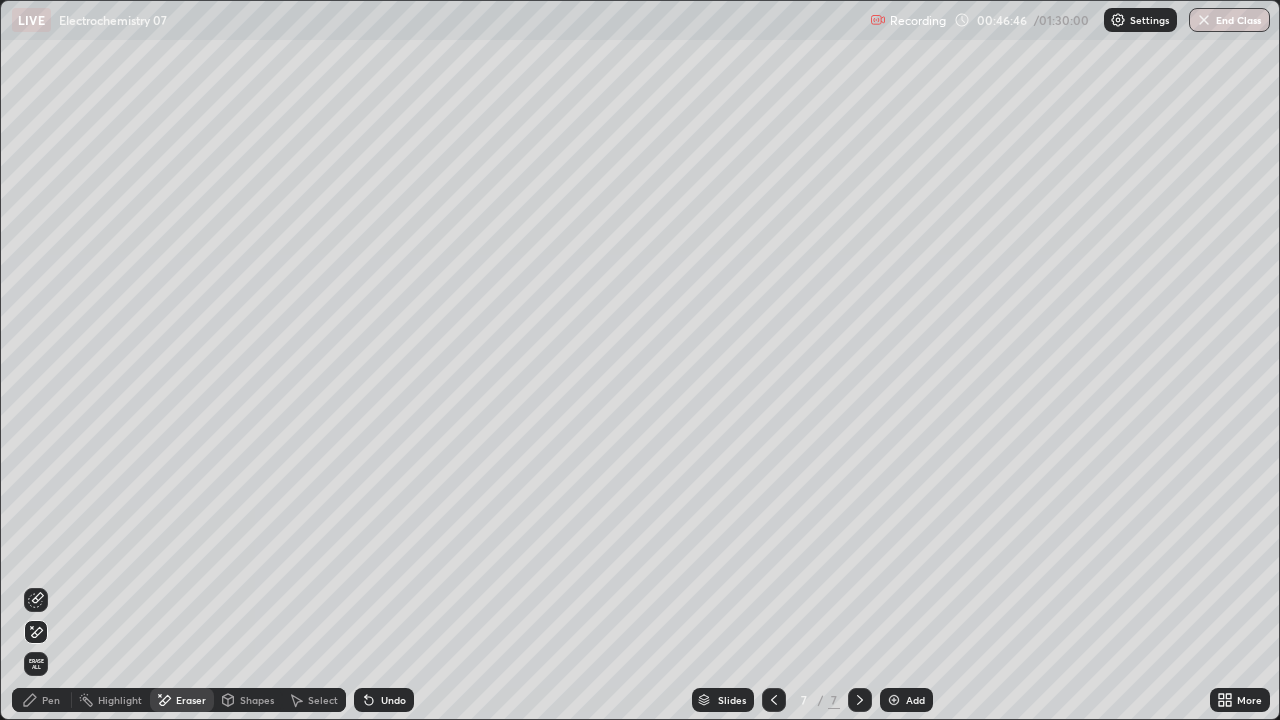 click on "Pen" at bounding box center (42, 700) 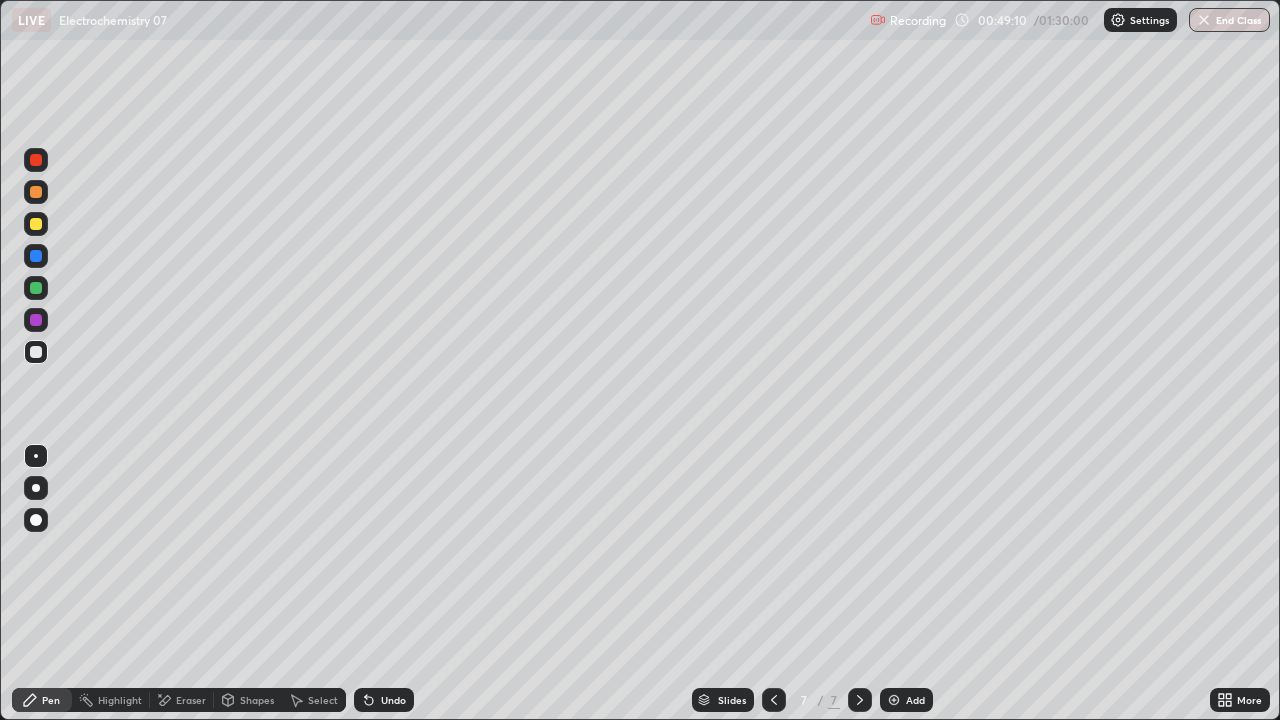 click at bounding box center (894, 700) 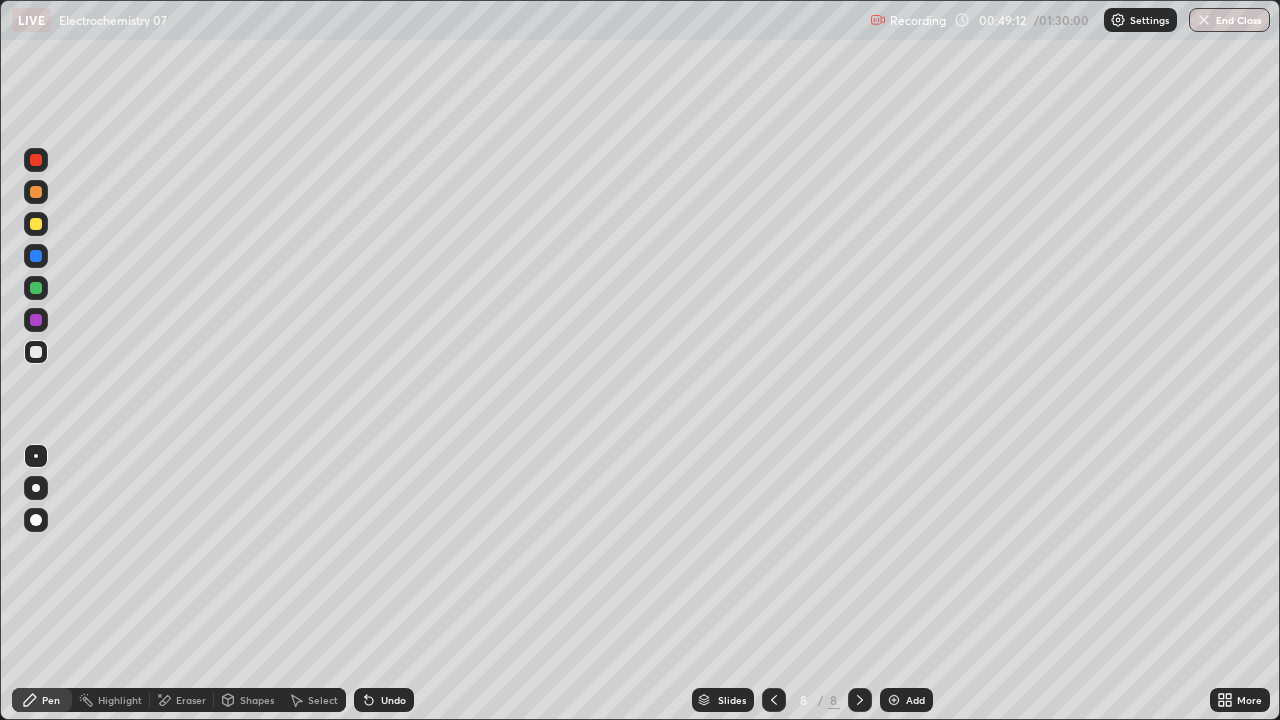 click at bounding box center (36, 224) 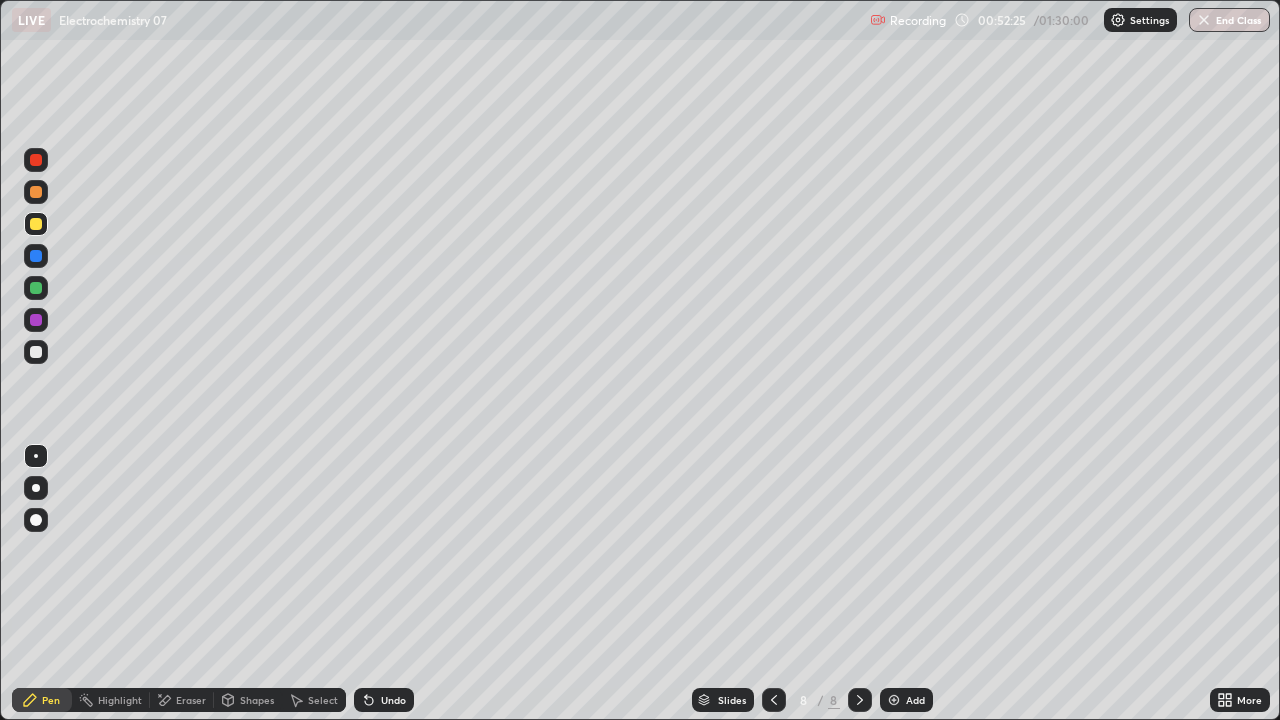click at bounding box center [36, 352] 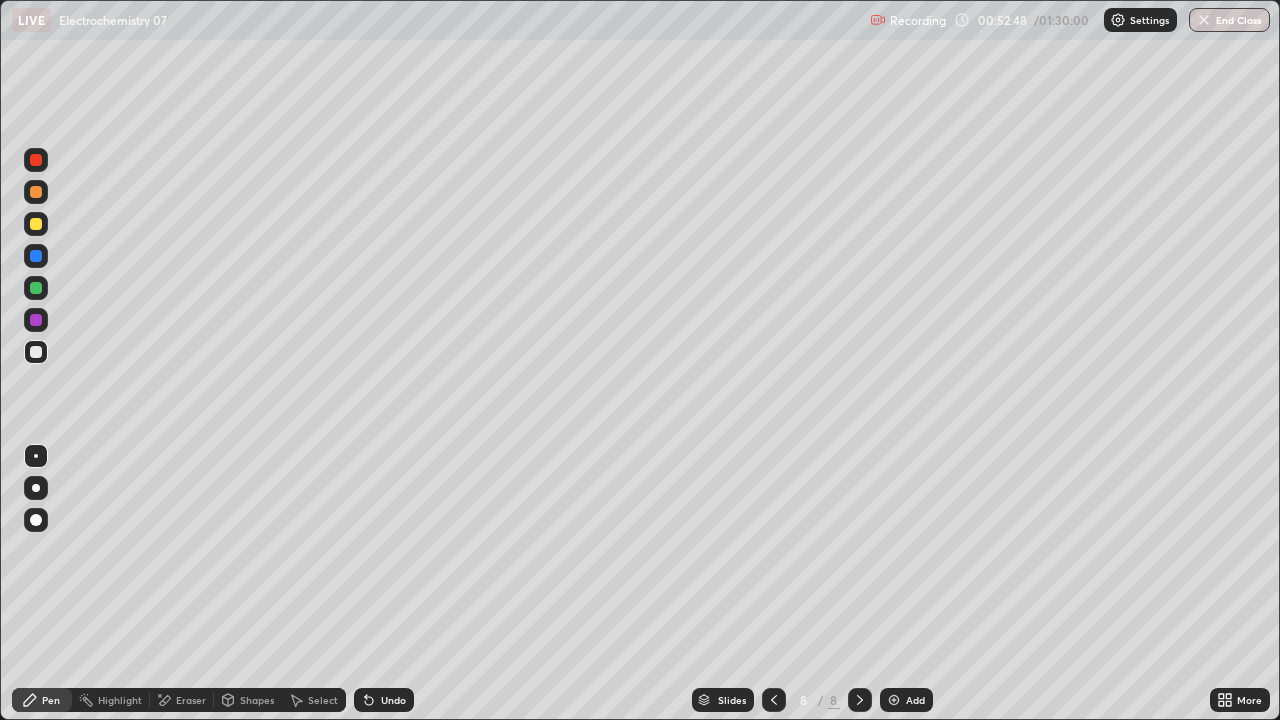 click on "Undo" at bounding box center [384, 700] 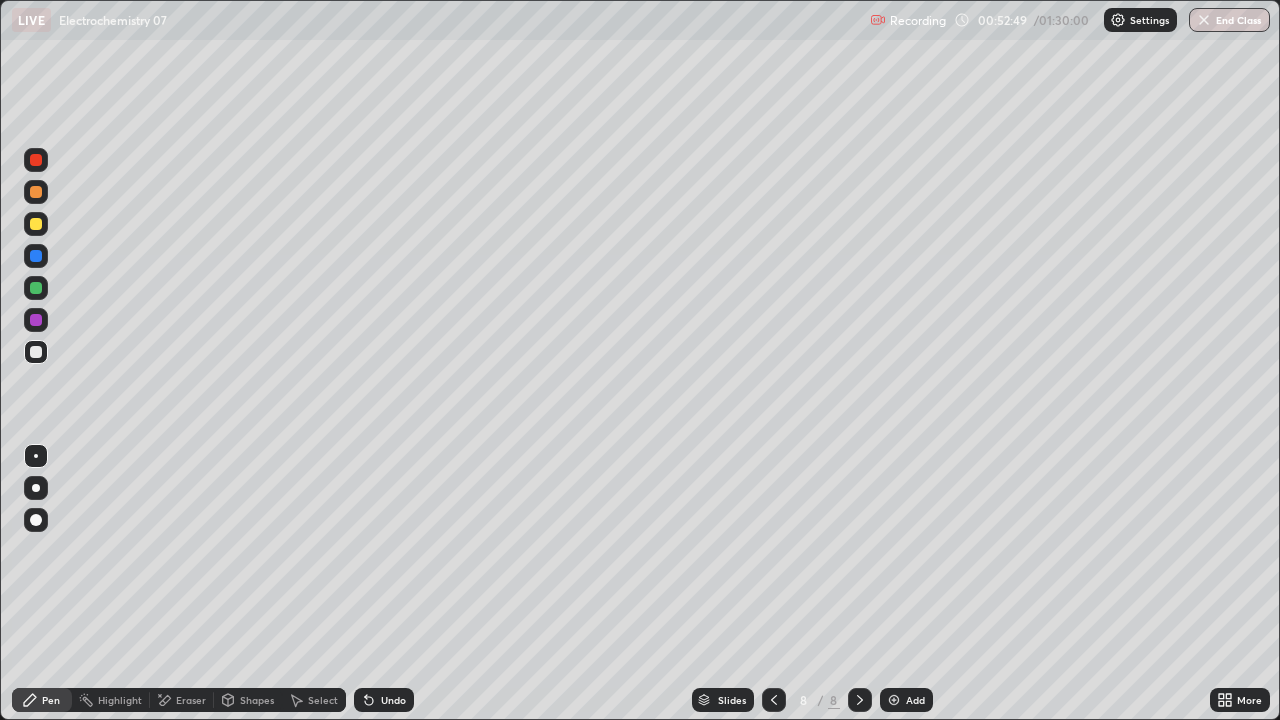 click on "Undo" at bounding box center (393, 700) 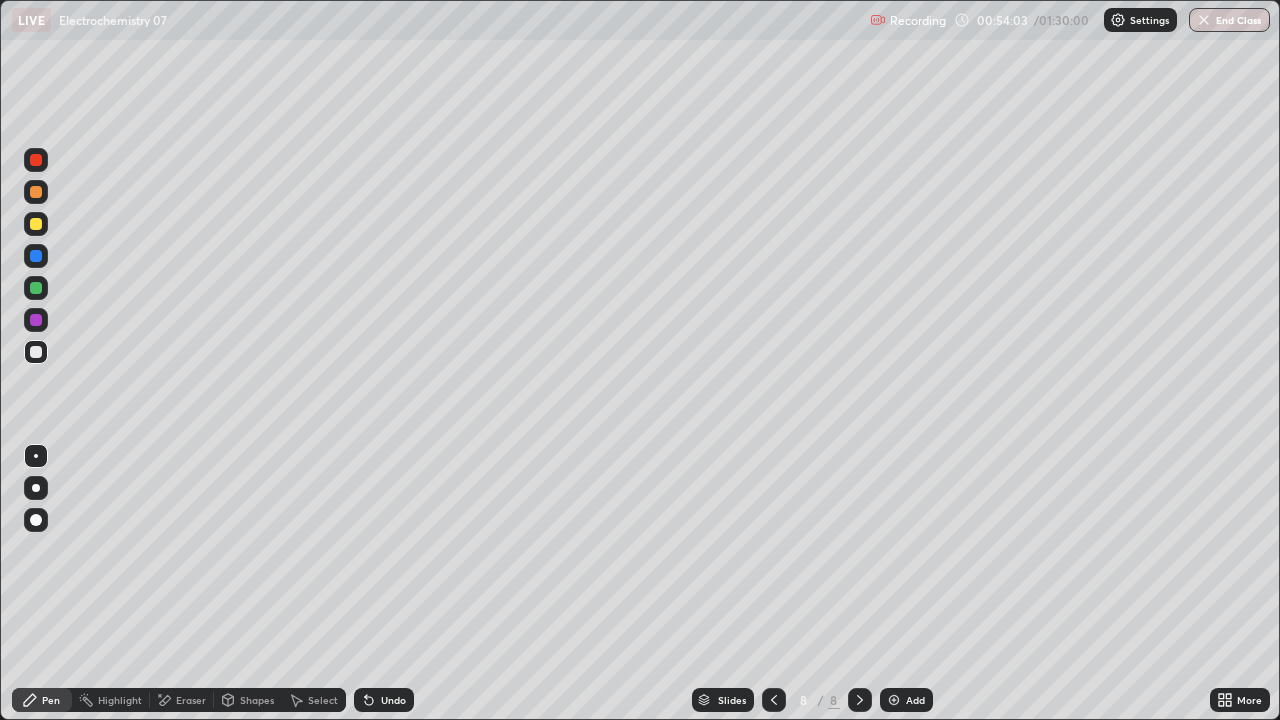 click on "Undo" at bounding box center [393, 700] 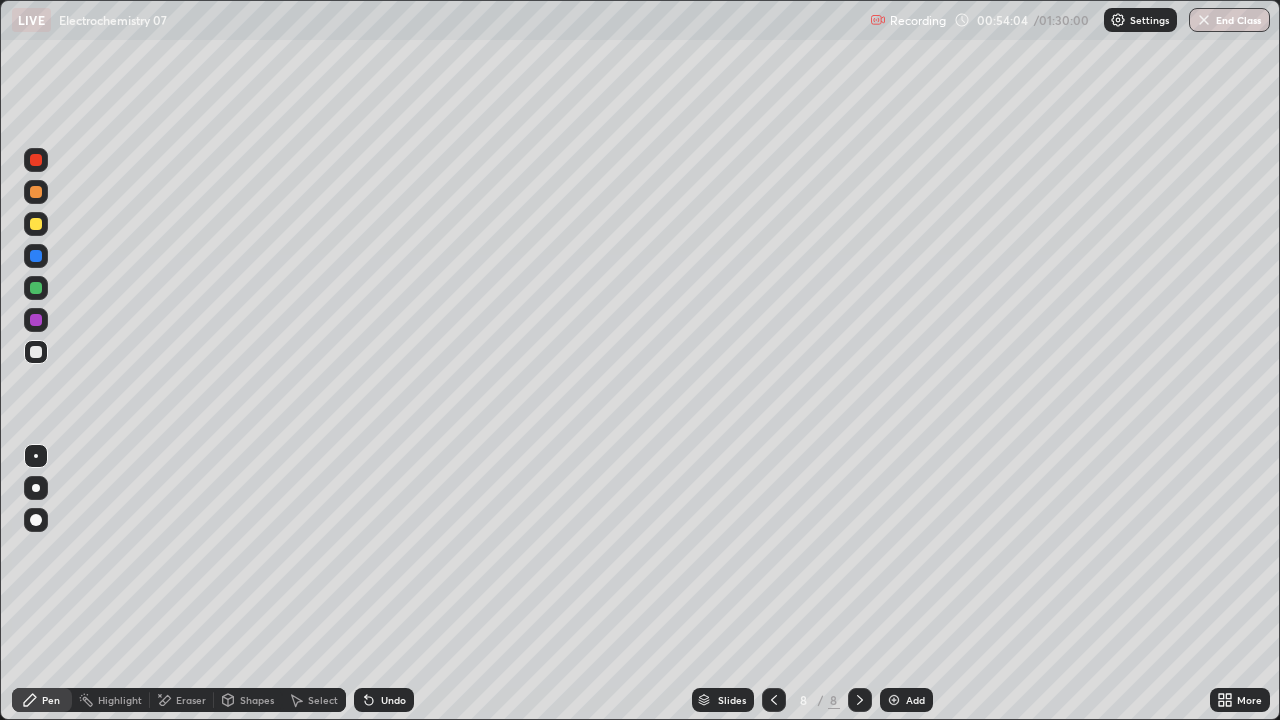 click on "Undo" at bounding box center (393, 700) 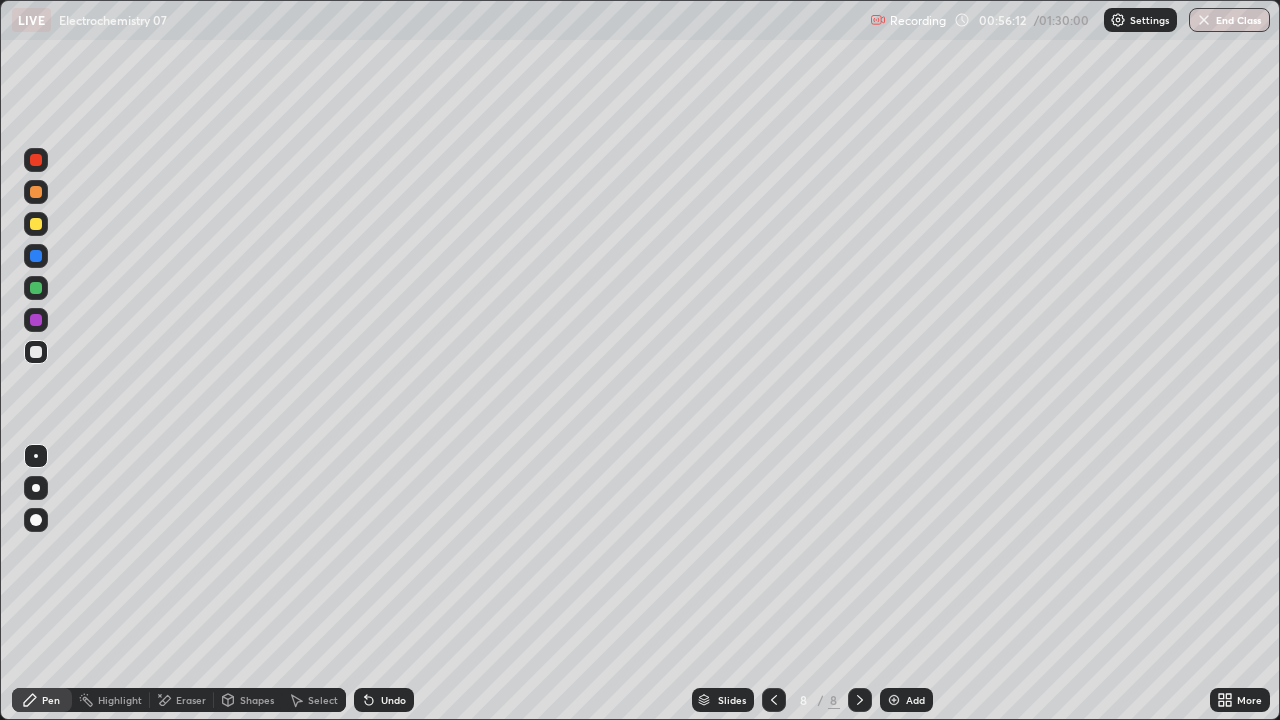 click at bounding box center [894, 700] 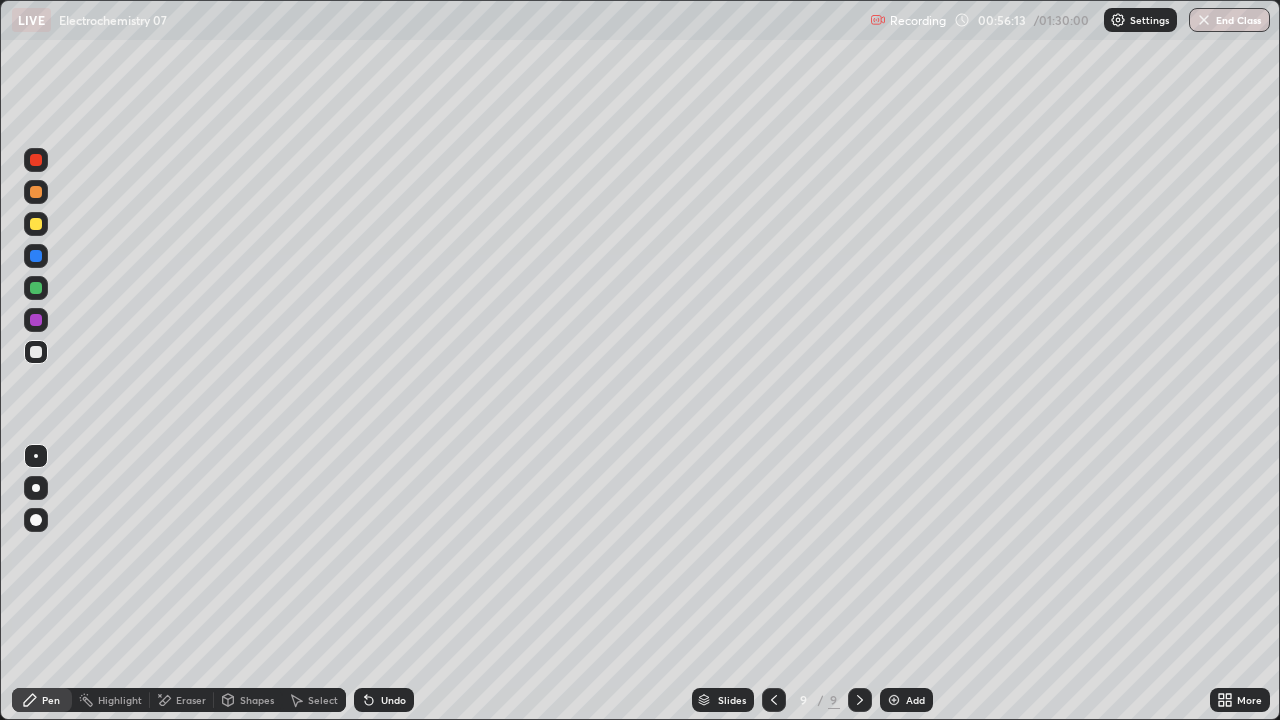 click at bounding box center (36, 224) 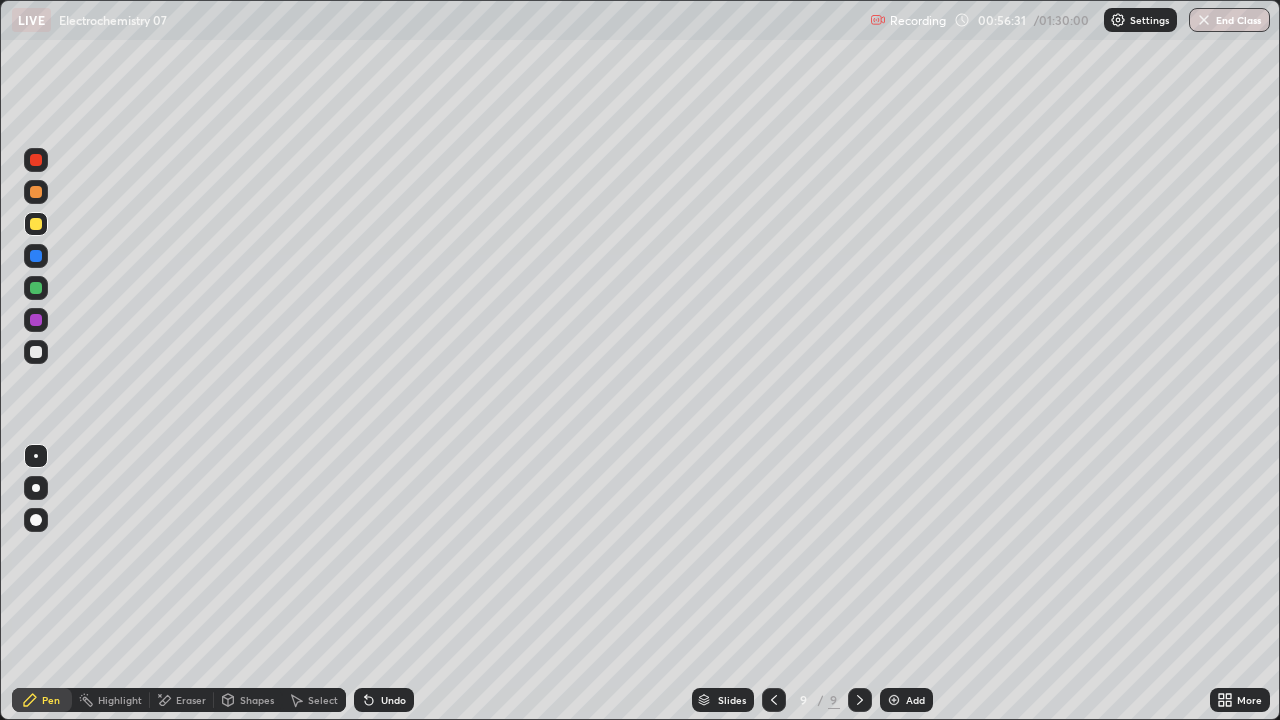 click at bounding box center (36, 352) 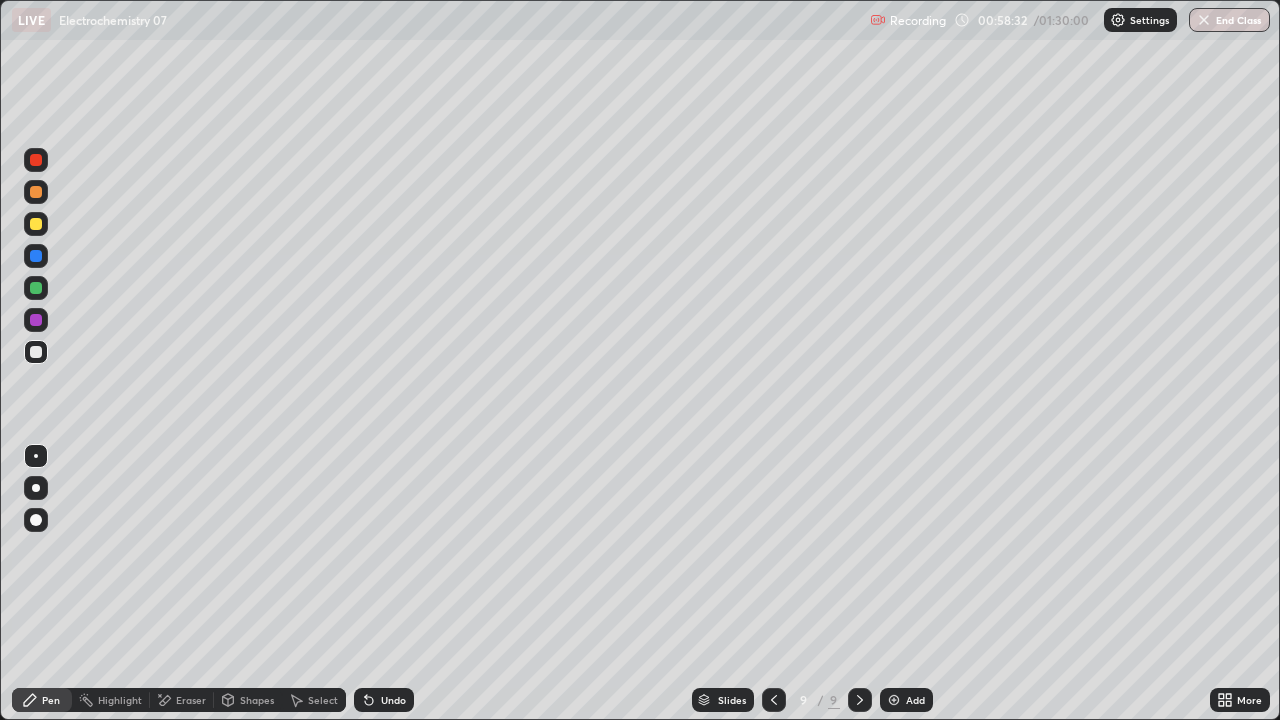 click at bounding box center [36, 352] 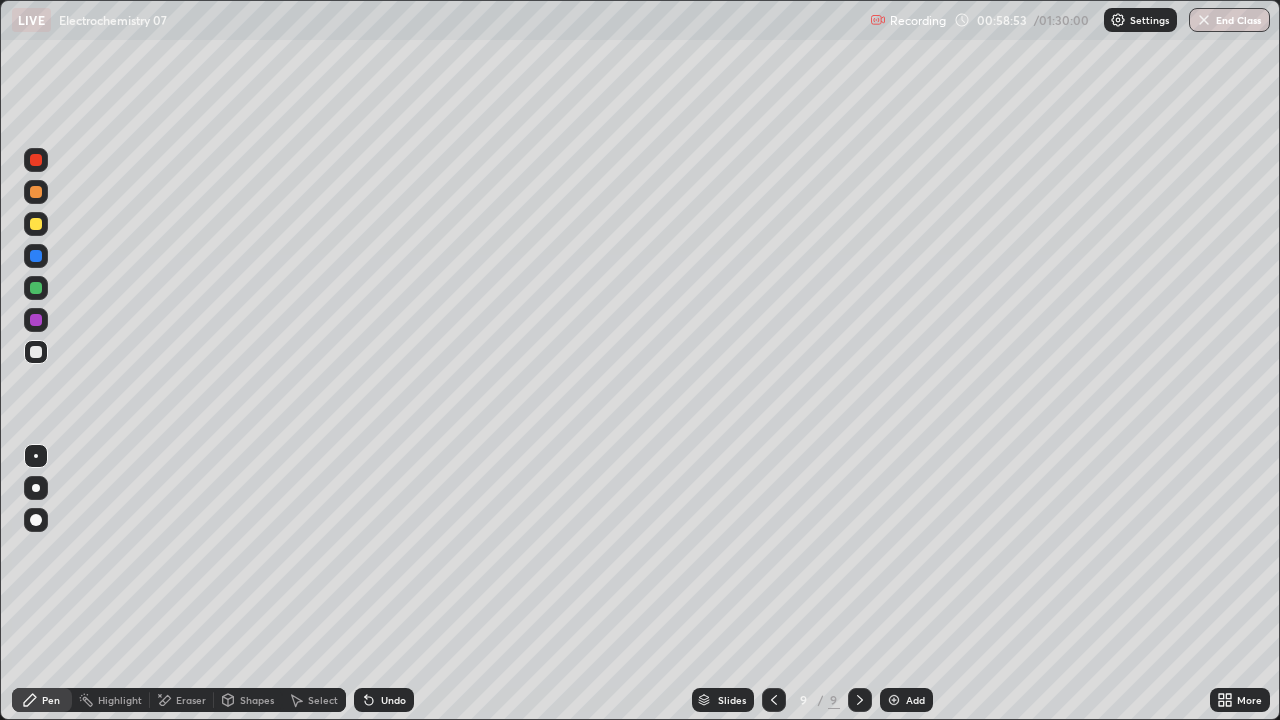 click on "Eraser" at bounding box center (191, 700) 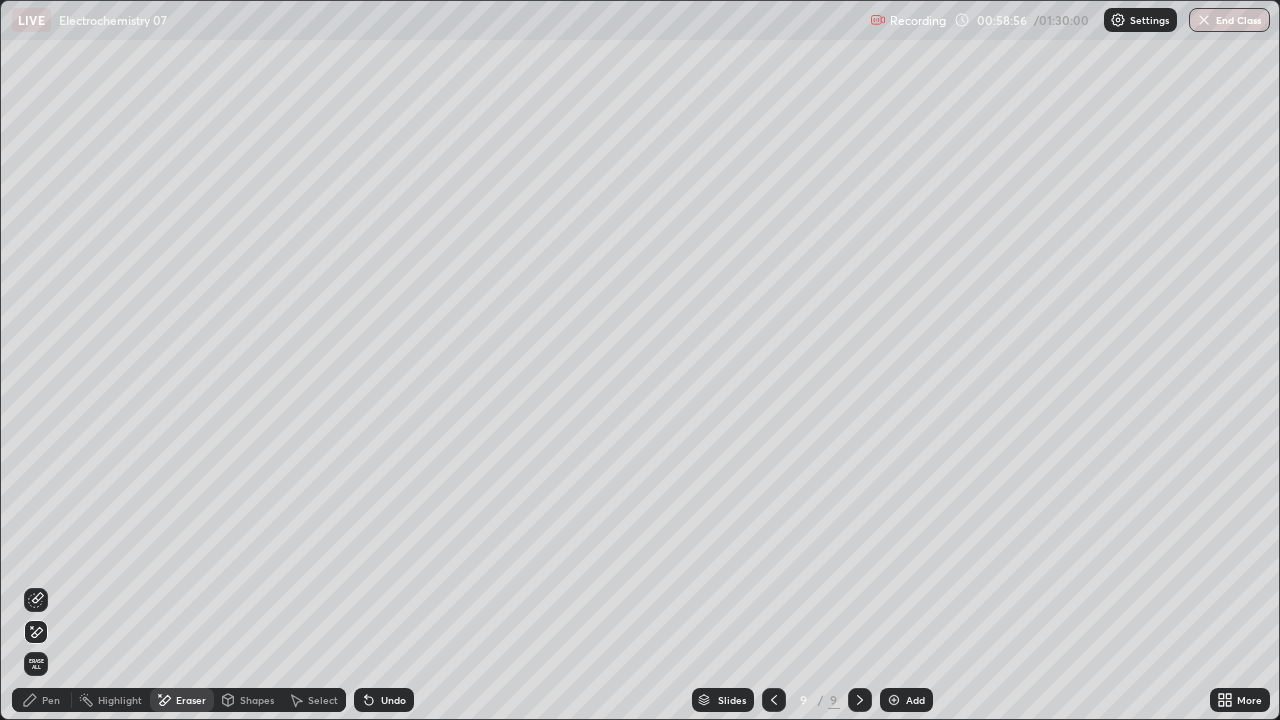 click on "Pen" at bounding box center [51, 700] 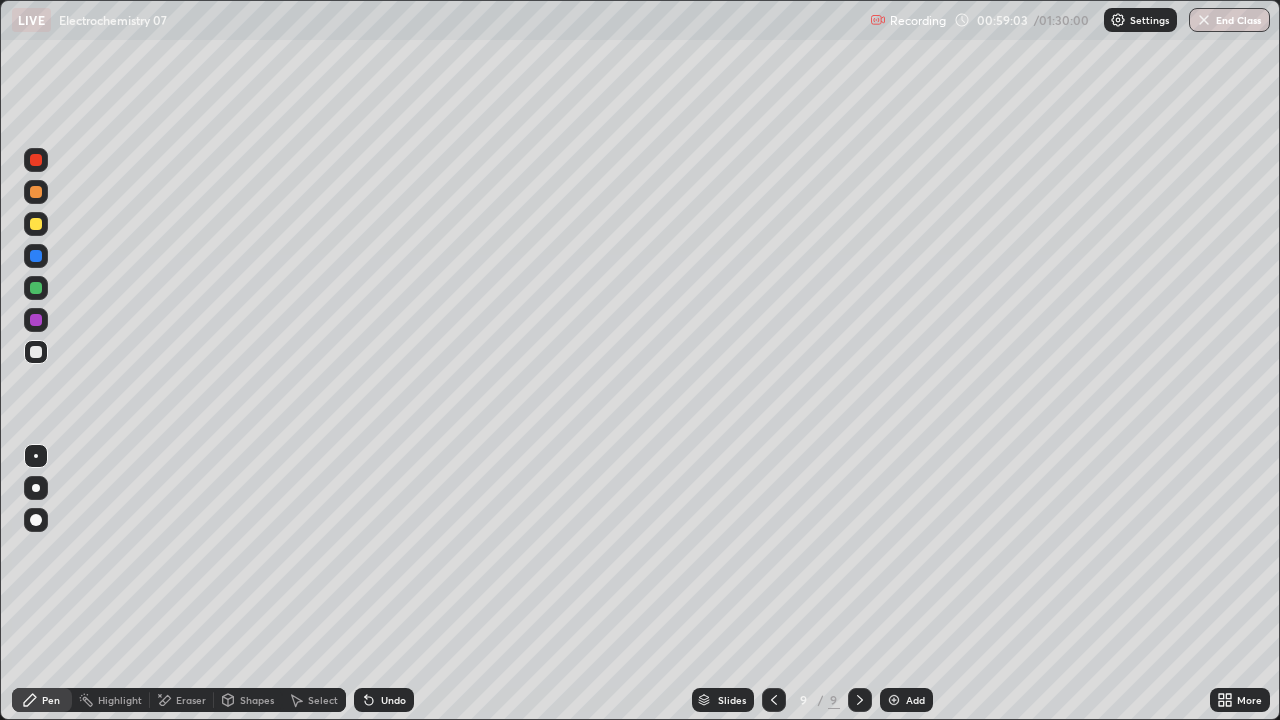 click at bounding box center [36, 288] 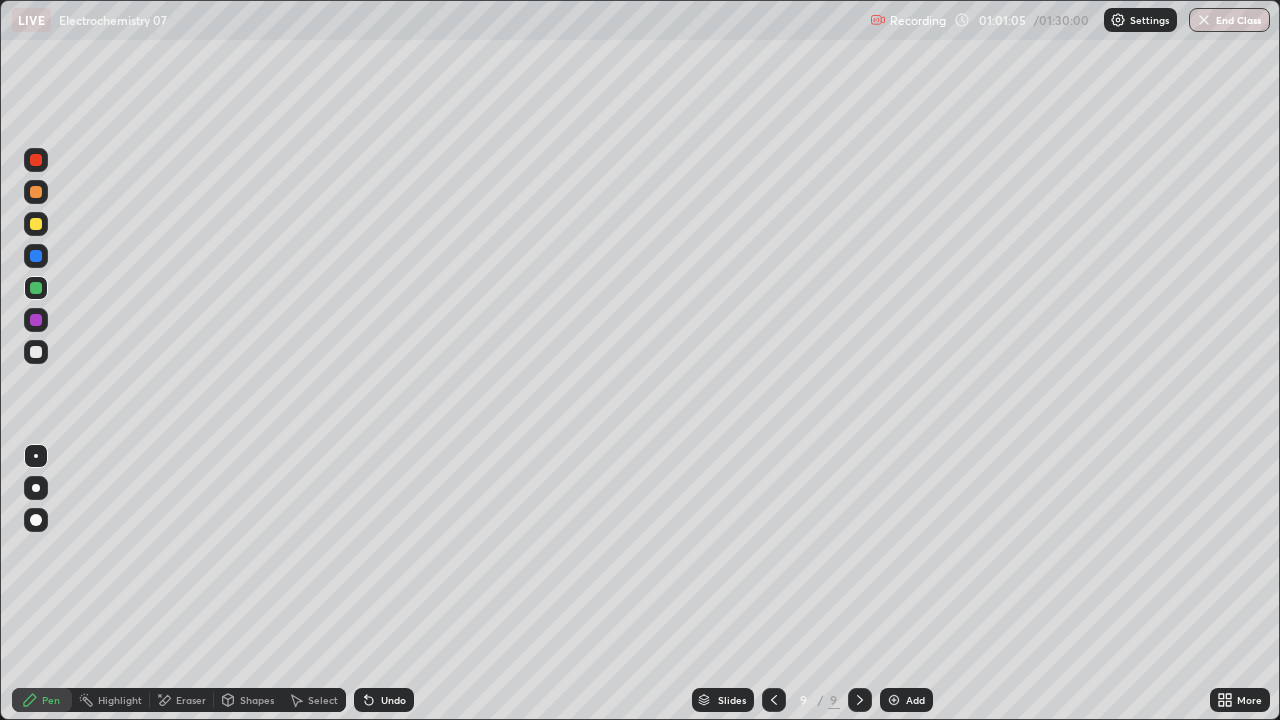 click at bounding box center (36, 256) 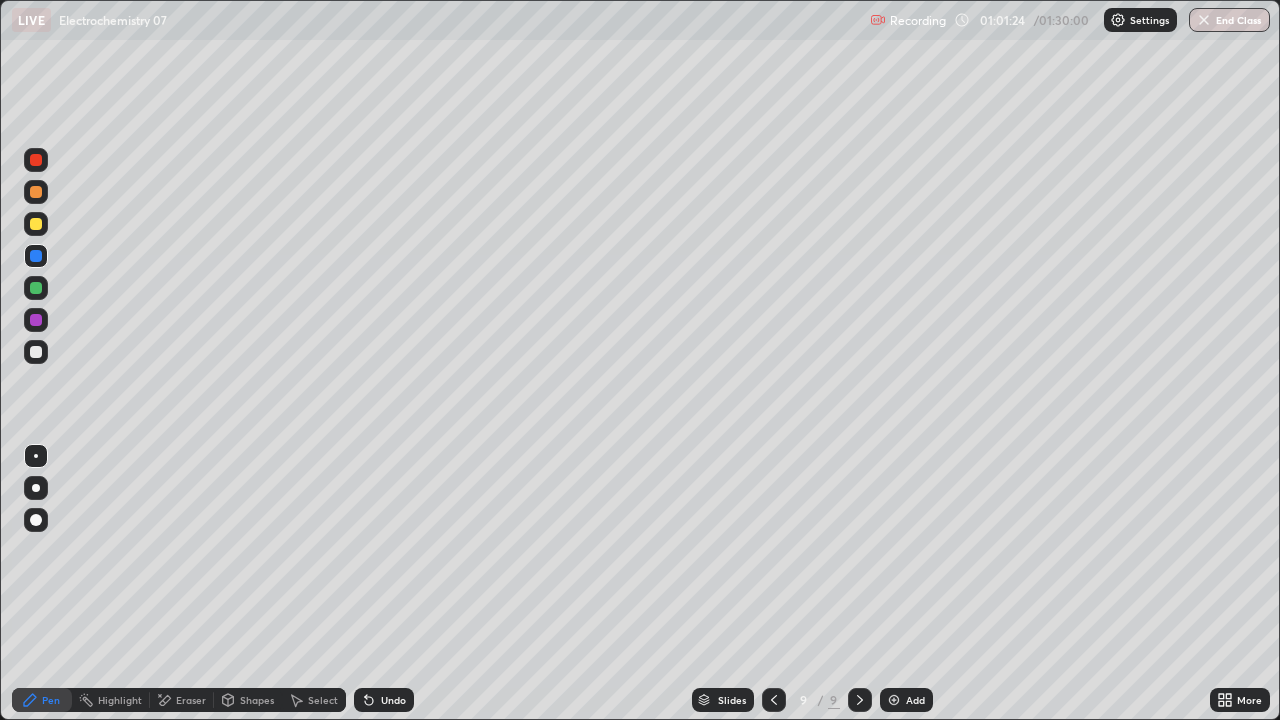 click on "Undo" at bounding box center [393, 700] 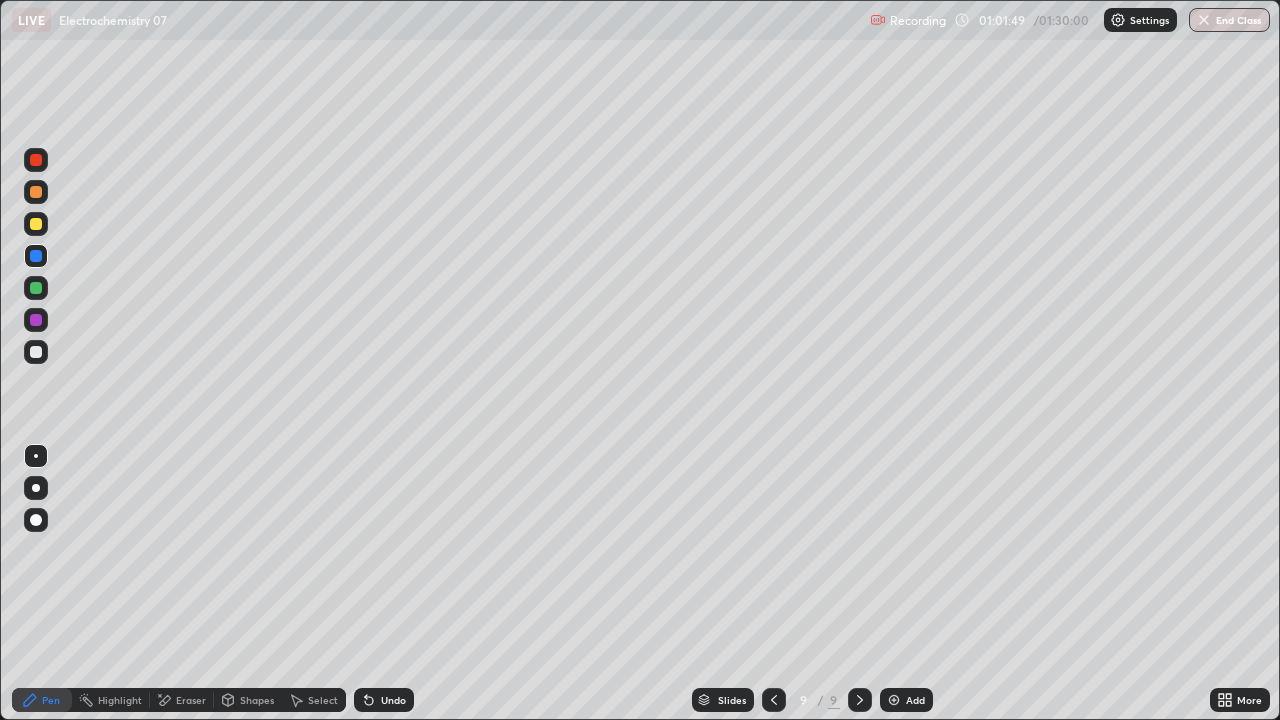 click at bounding box center [36, 288] 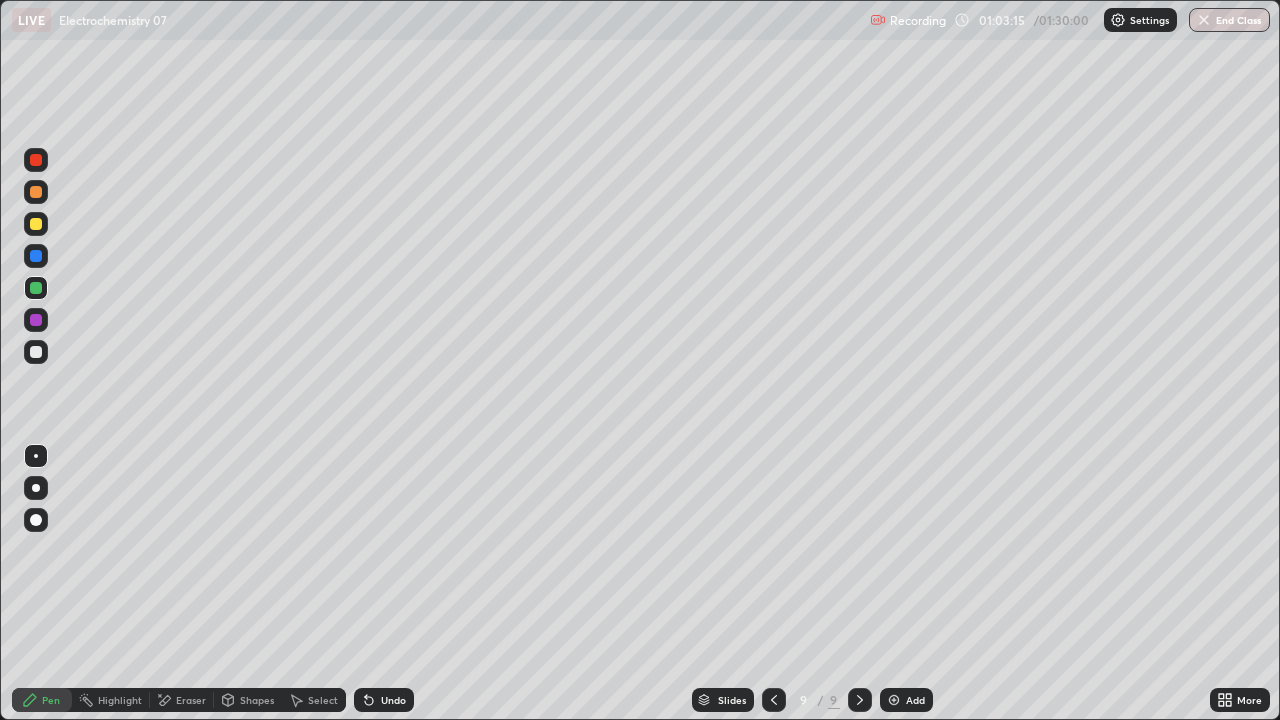 click at bounding box center (36, 256) 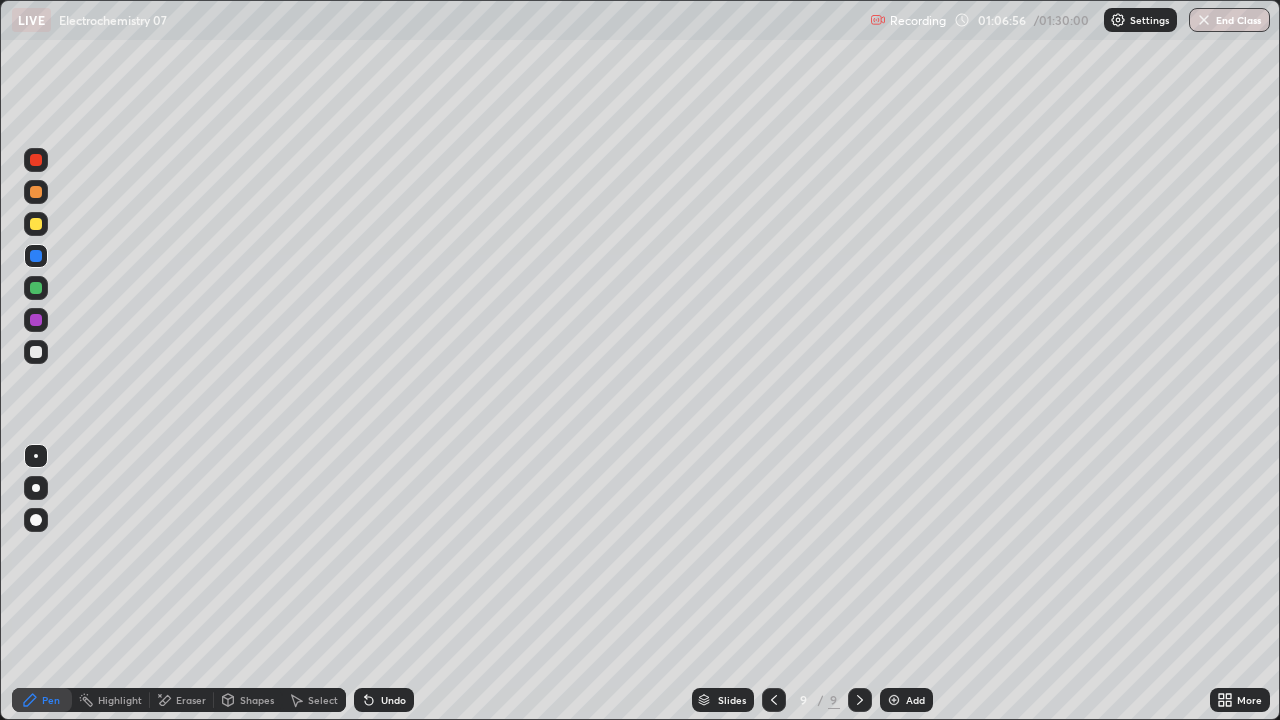 click at bounding box center [894, 700] 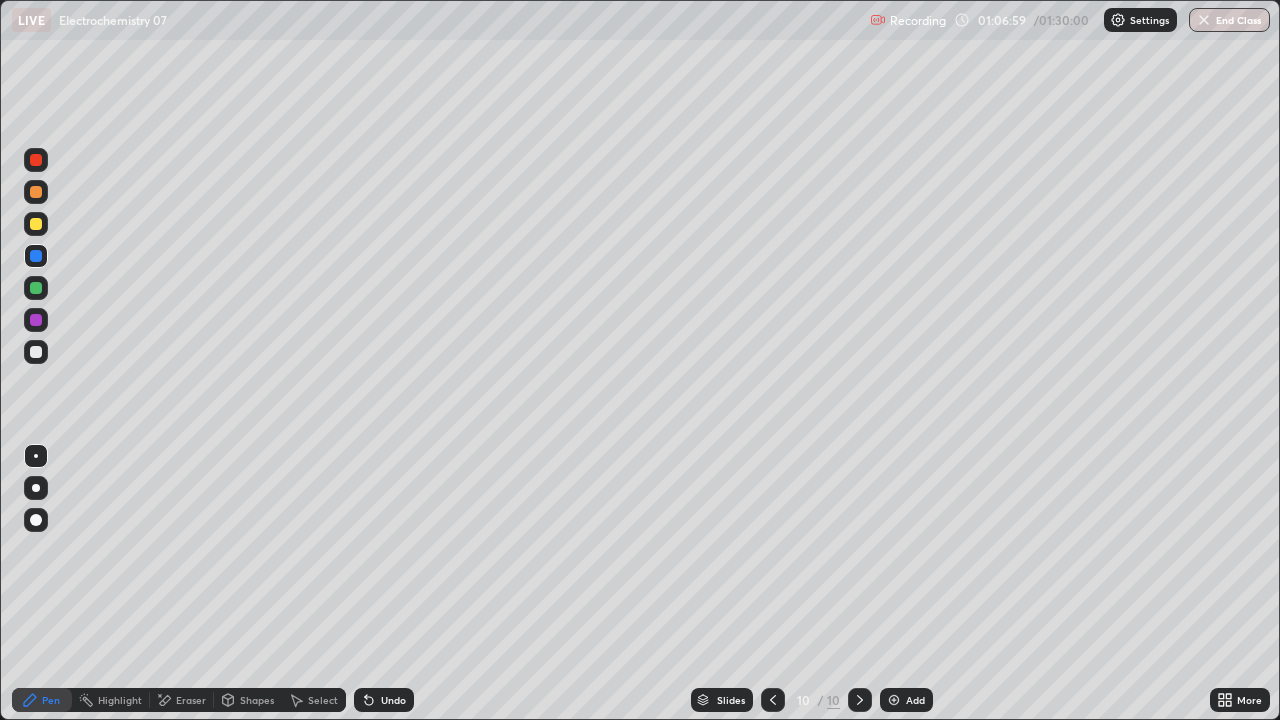 click at bounding box center [36, 288] 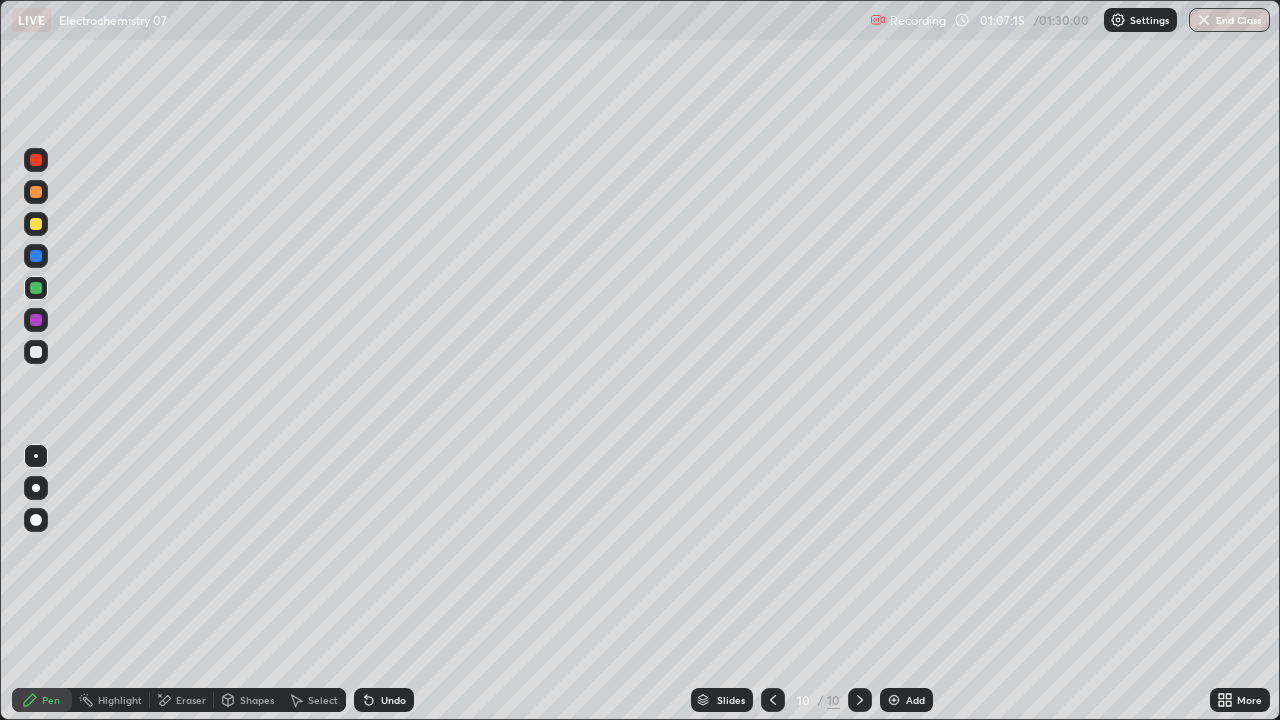click at bounding box center (36, 352) 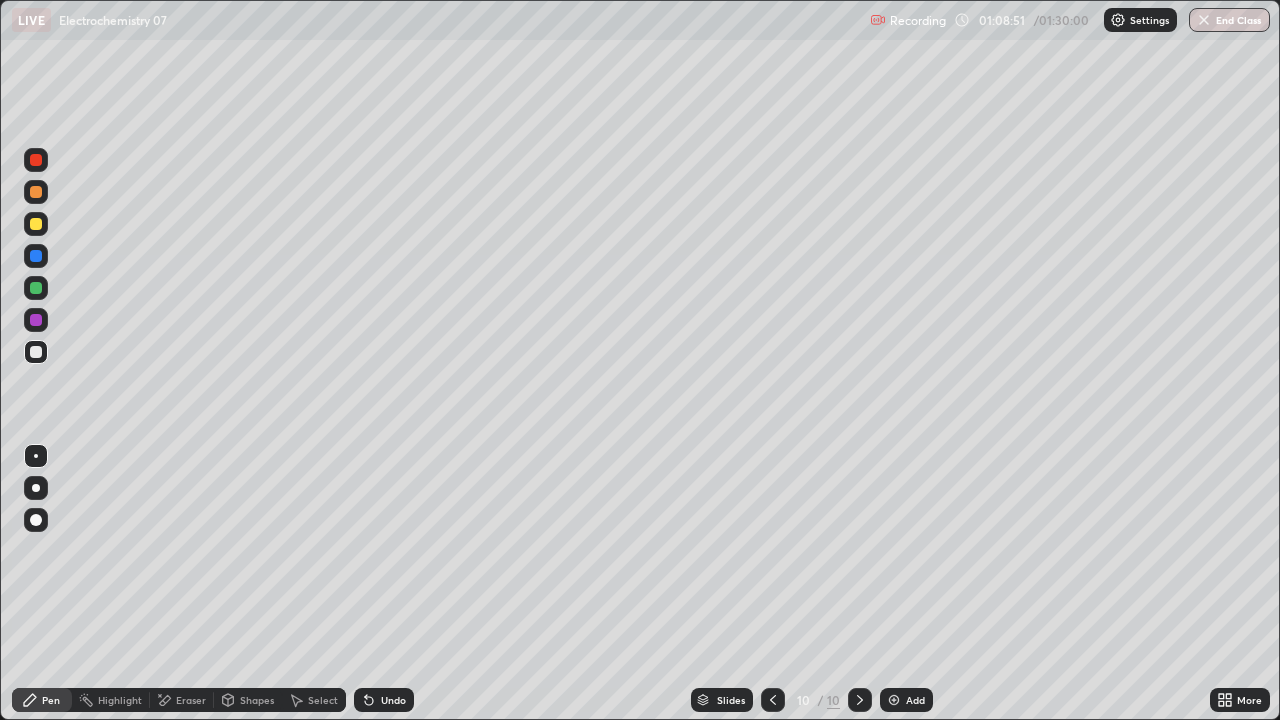 click at bounding box center (36, 288) 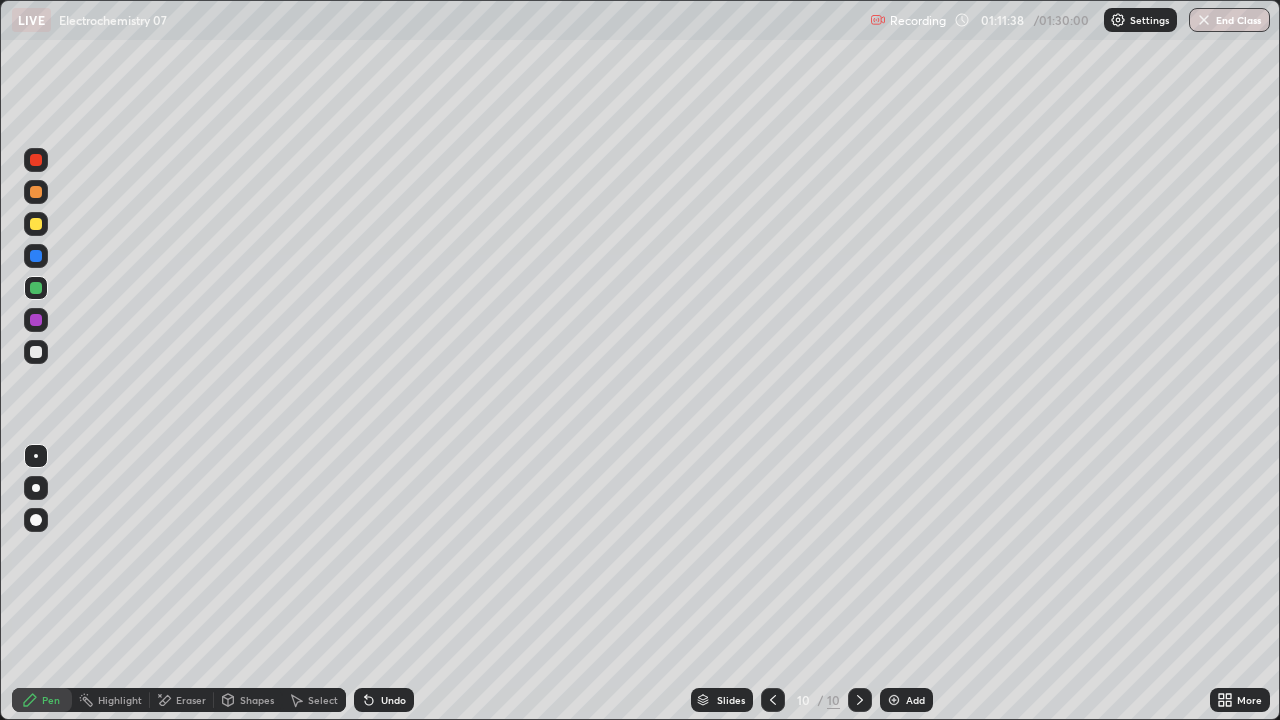 click at bounding box center [36, 256] 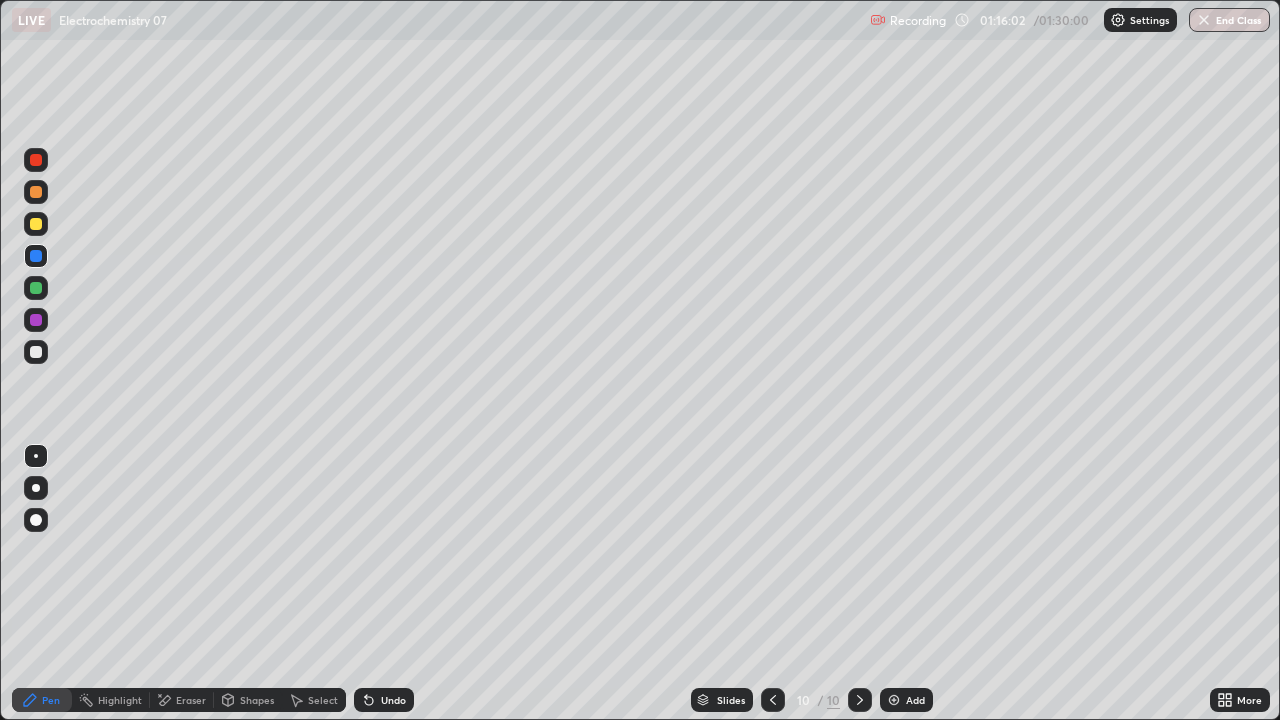 click at bounding box center (36, 288) 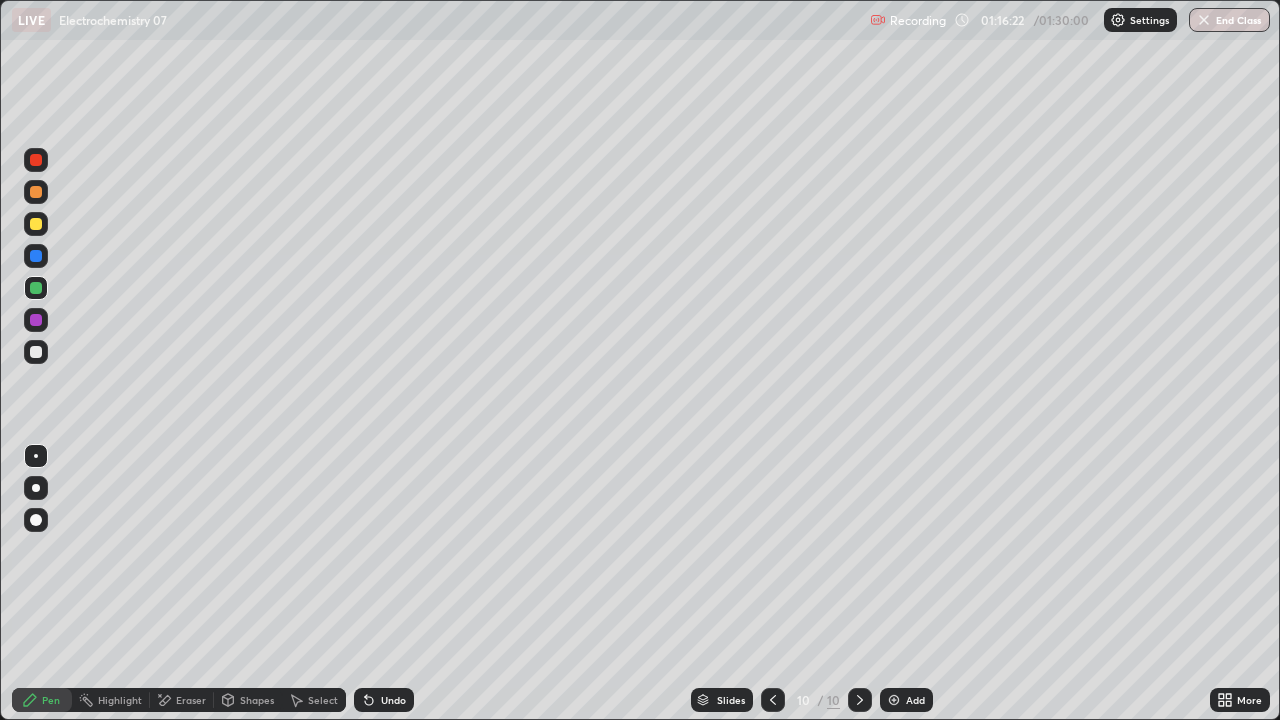 click at bounding box center [36, 352] 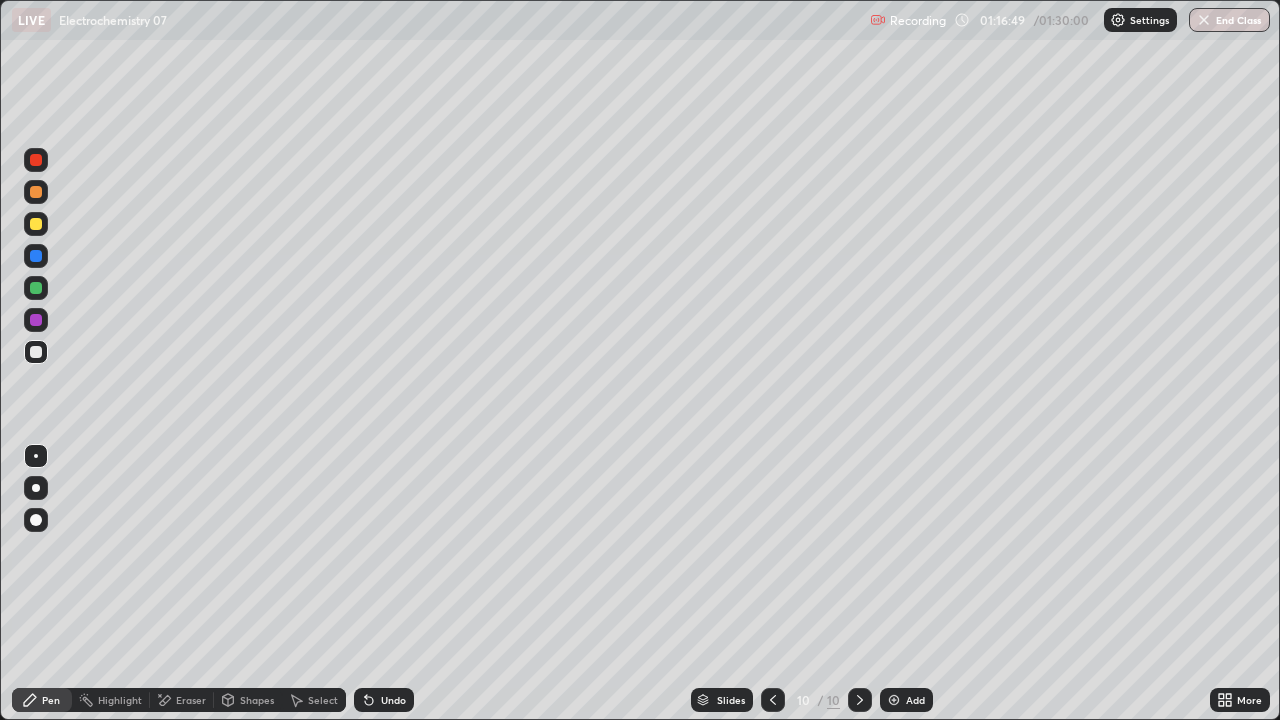 click at bounding box center (36, 288) 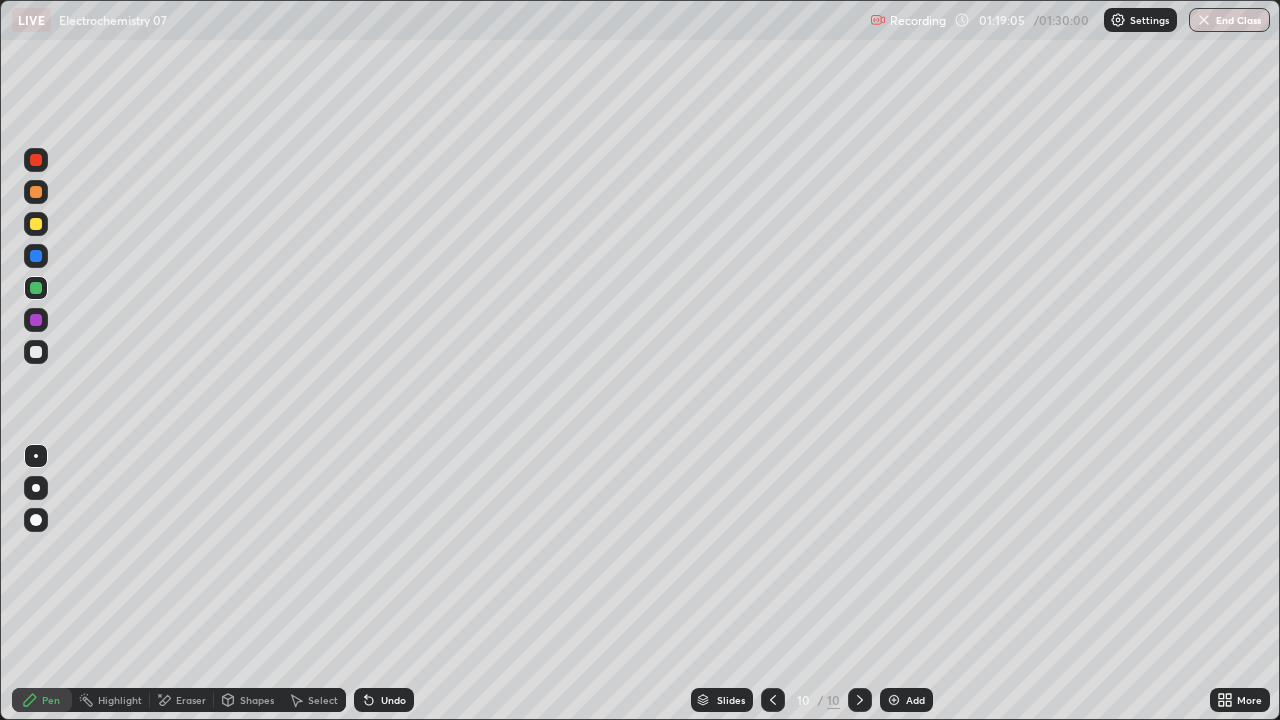 click on "Select" at bounding box center [323, 700] 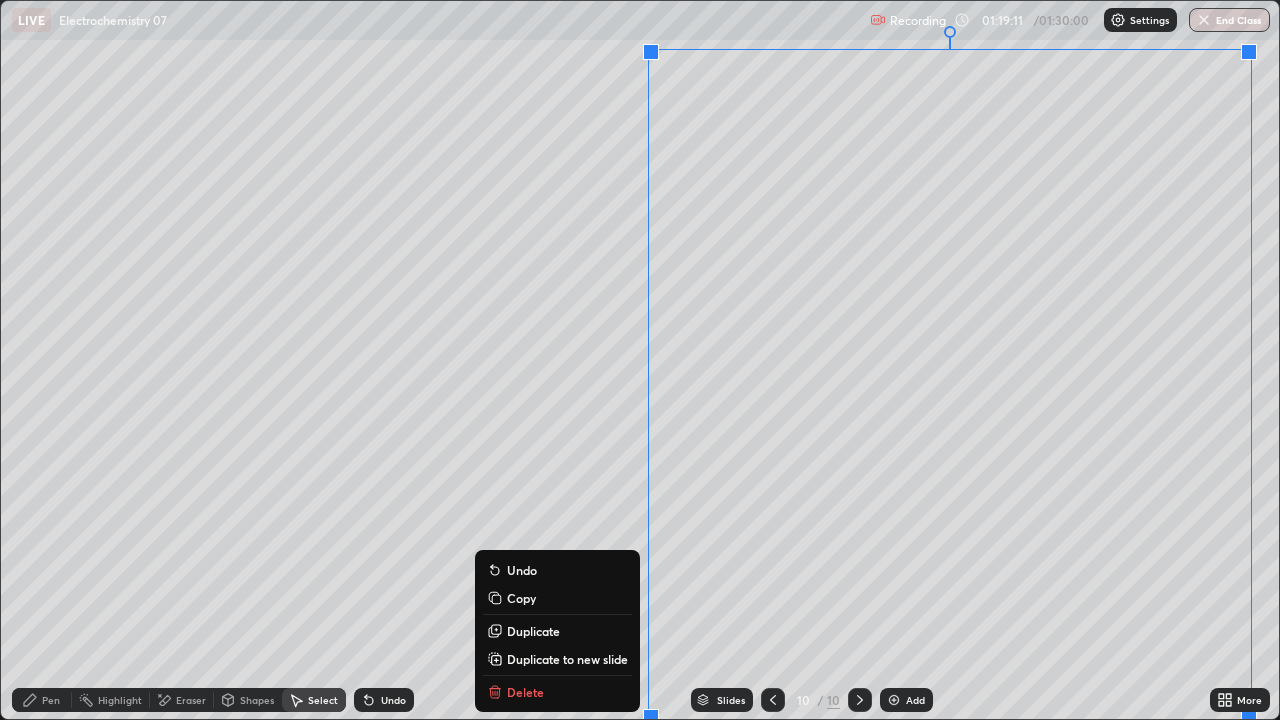 click on "Duplicate to new slide" at bounding box center (567, 659) 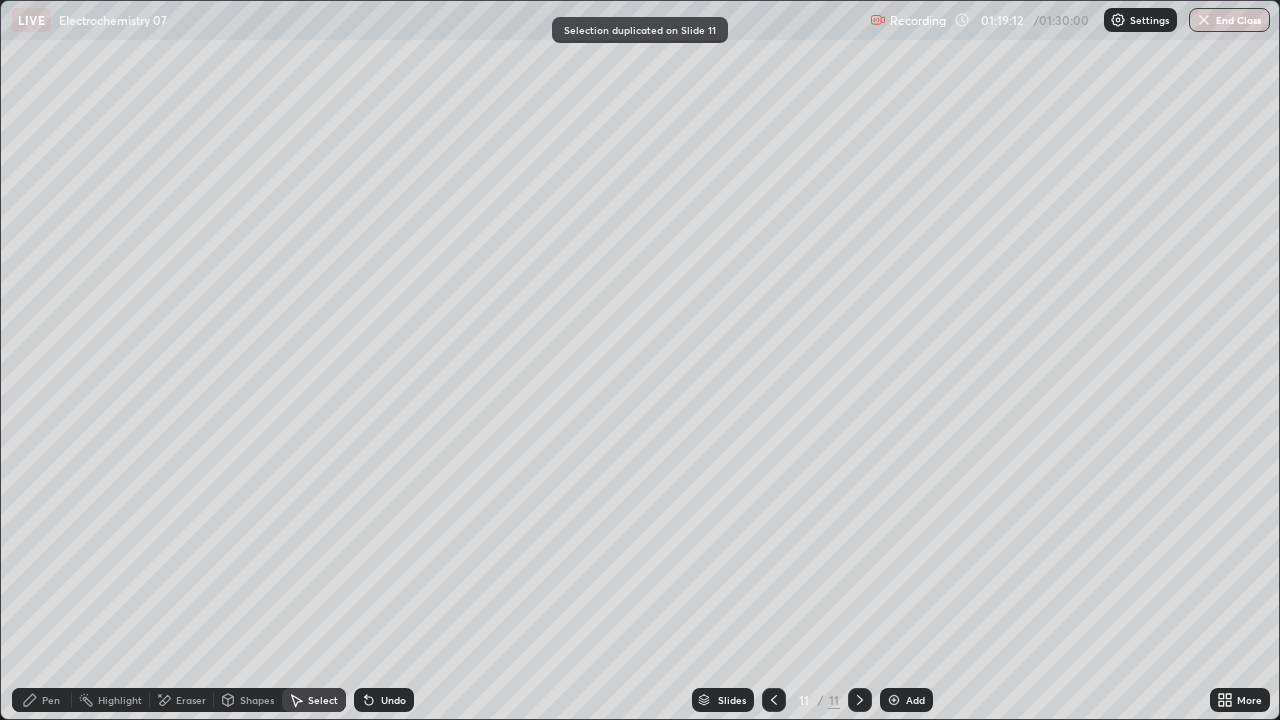 click on "Pen" at bounding box center [51, 700] 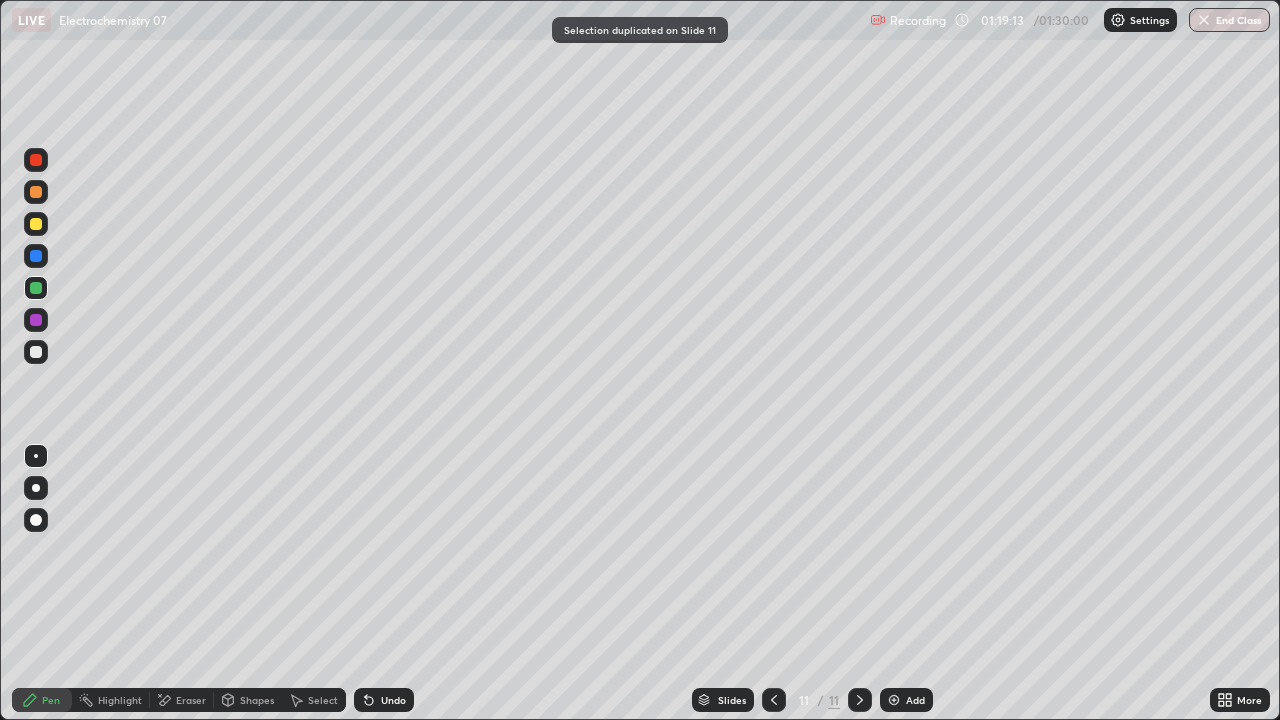 click at bounding box center [36, 352] 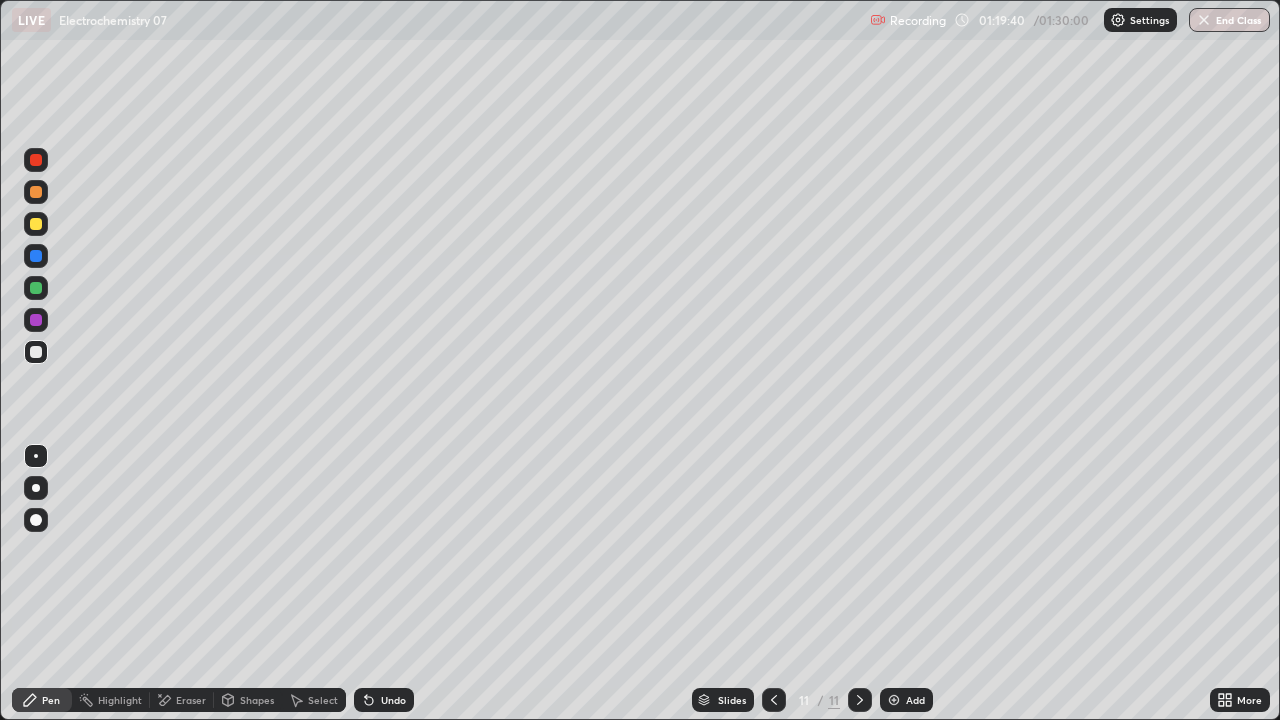 click at bounding box center (36, 288) 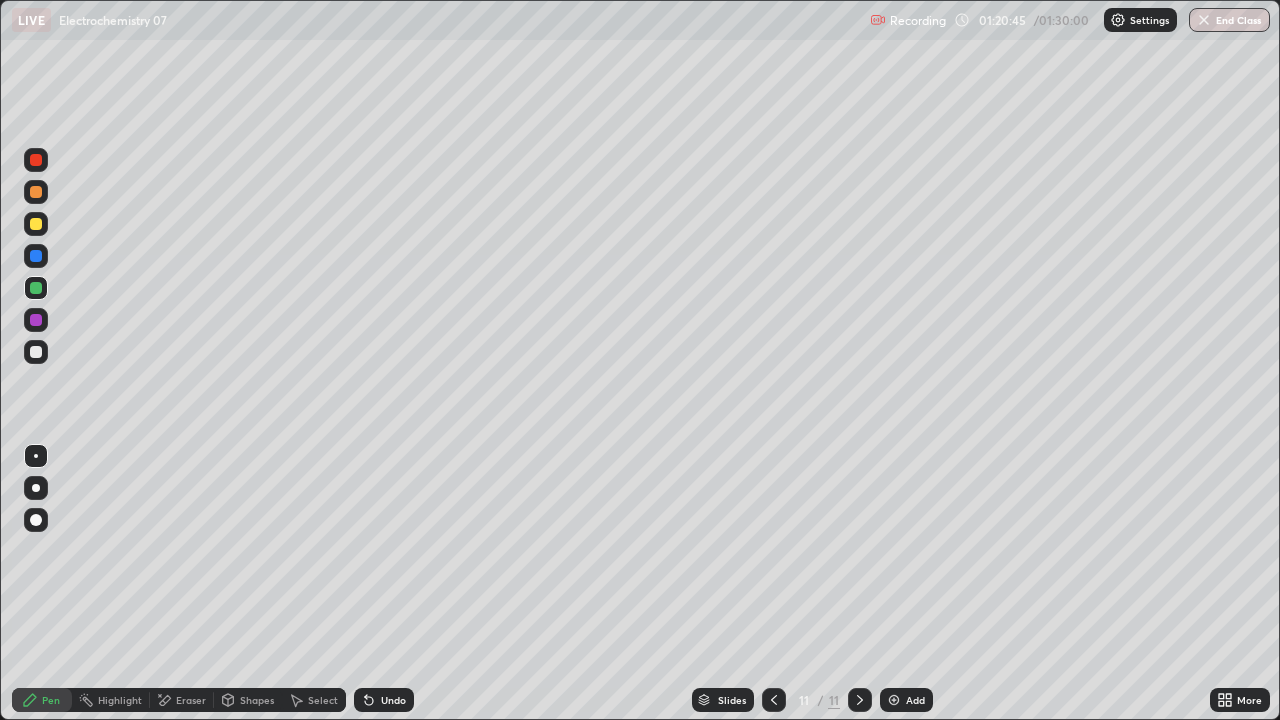 click at bounding box center (36, 352) 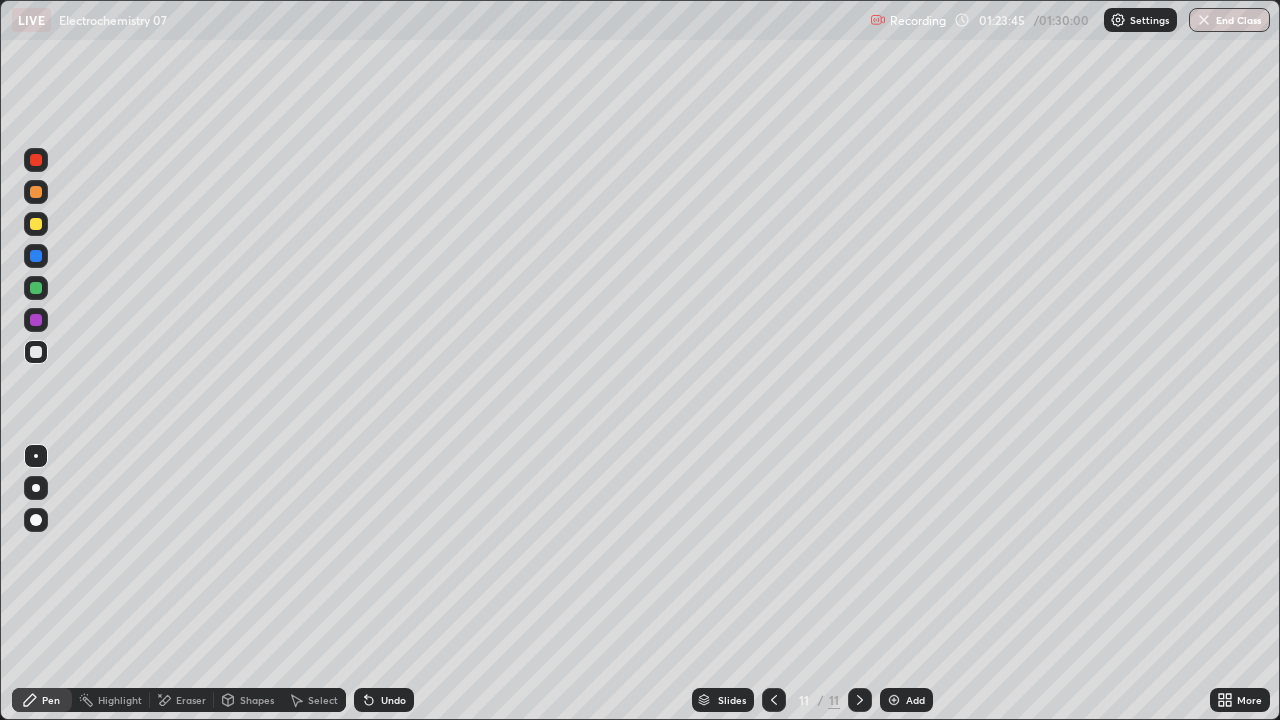 click at bounding box center [894, 700] 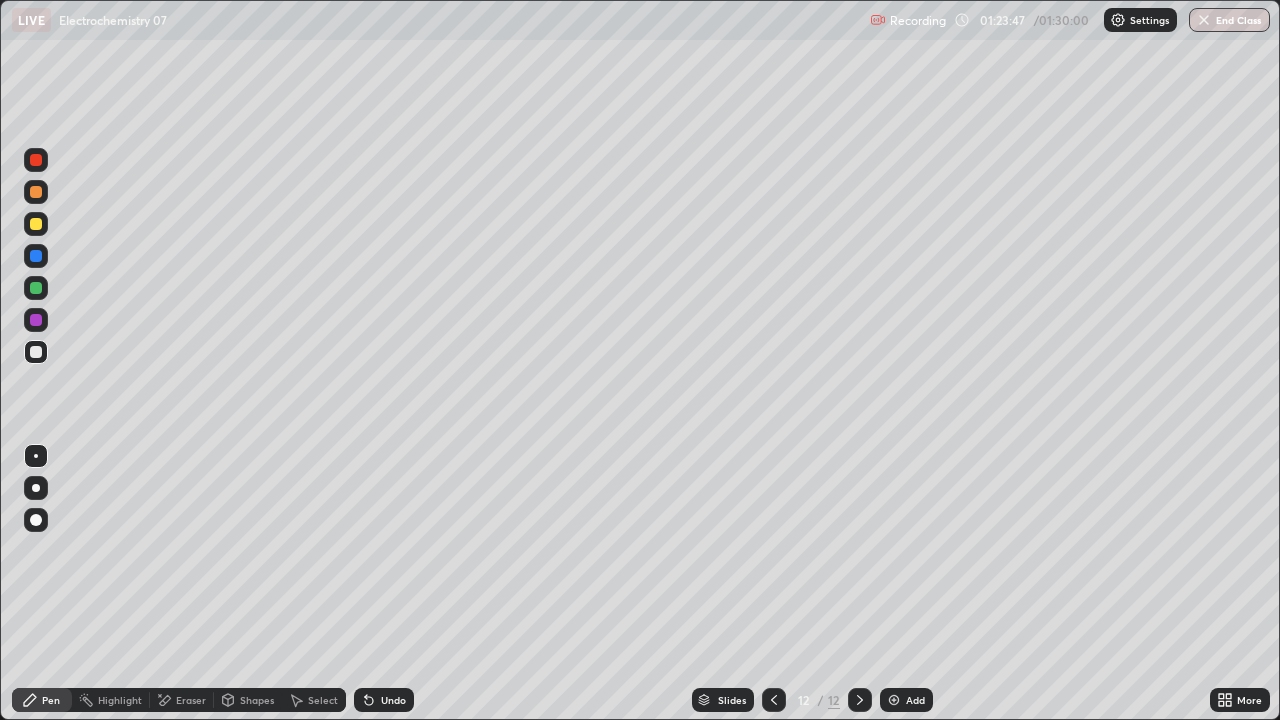 click at bounding box center (36, 288) 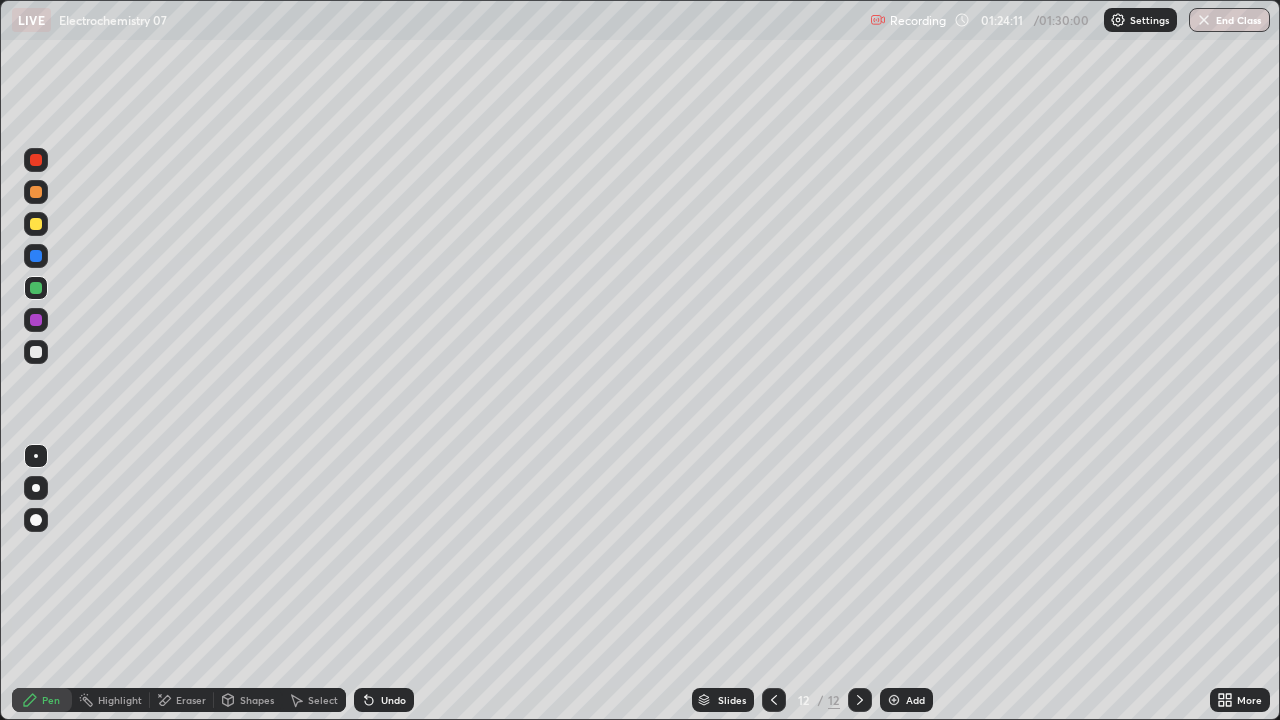 click at bounding box center (36, 352) 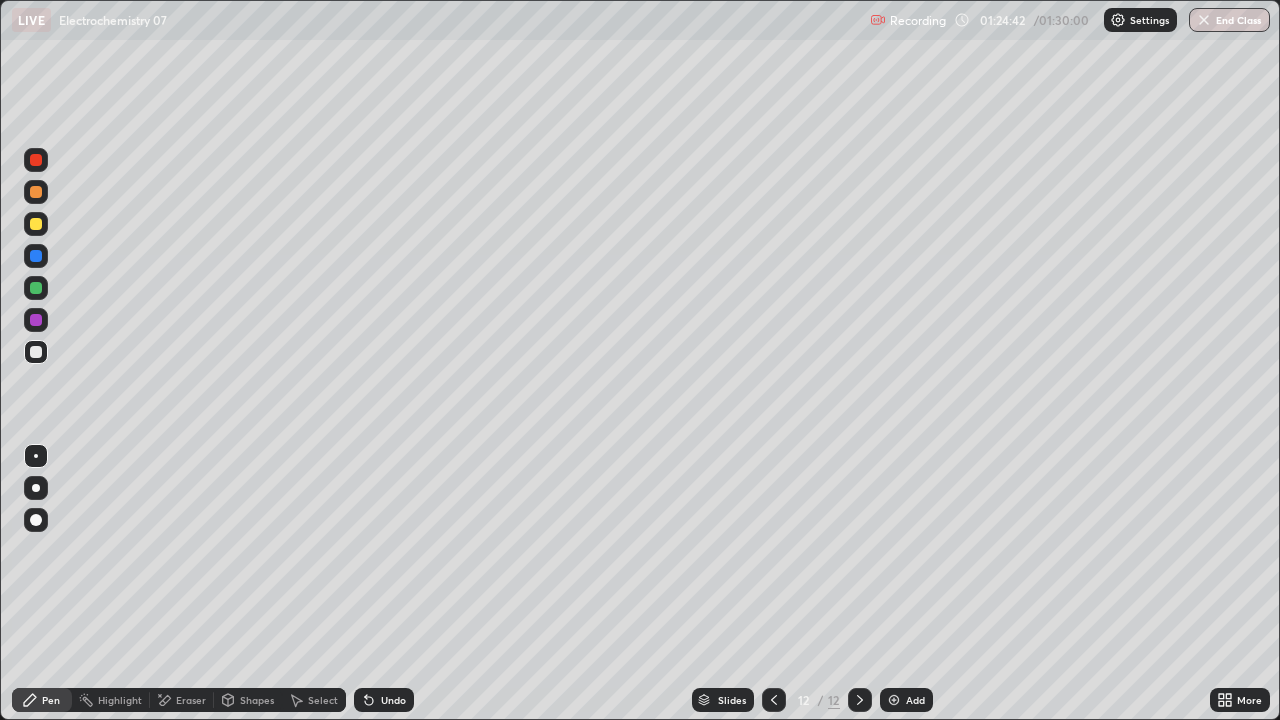 click at bounding box center [36, 288] 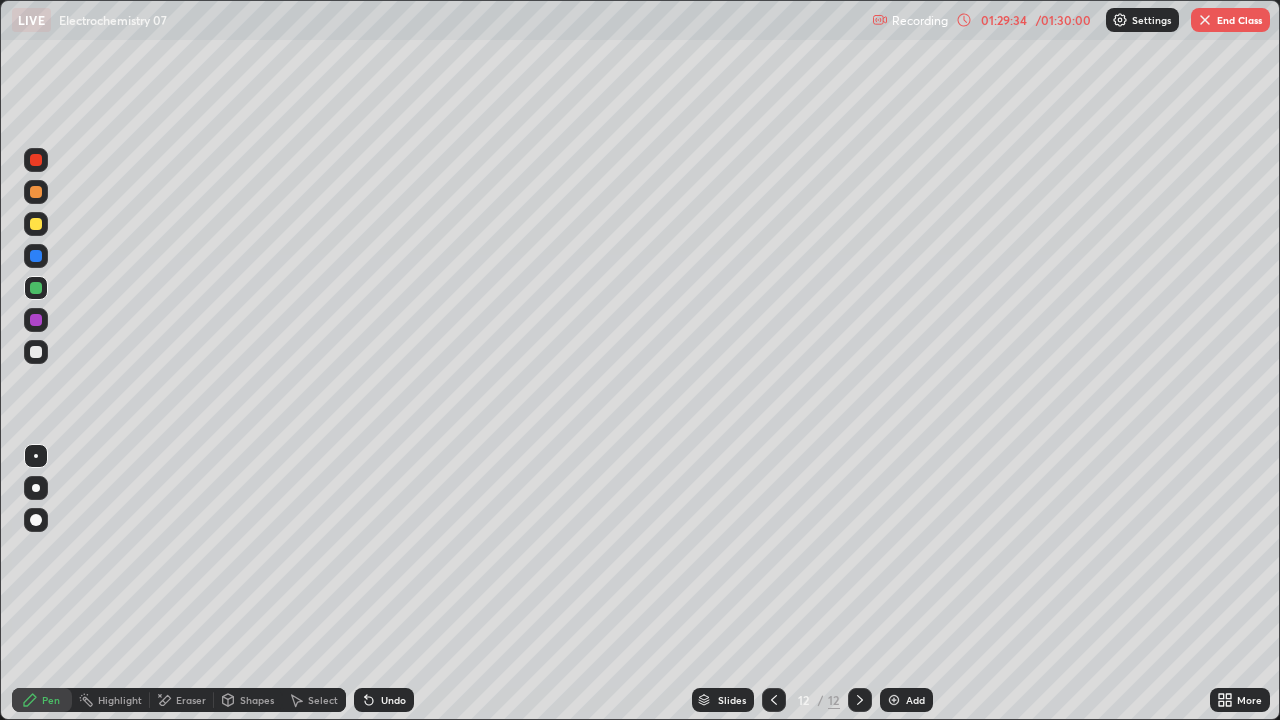 click 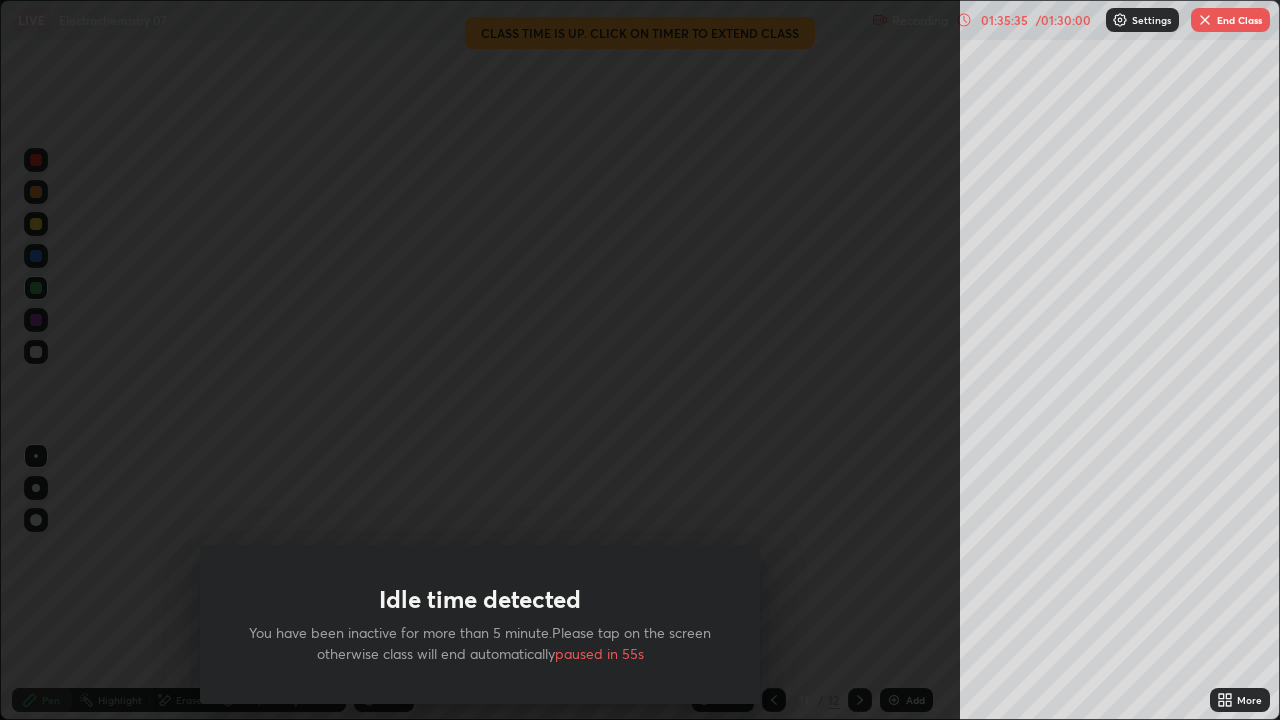 click on "Idle time detected You have been inactive for more than 5 minute.Please tap on the screen otherwise class will end automatically  paused in 55s" at bounding box center [480, 360] 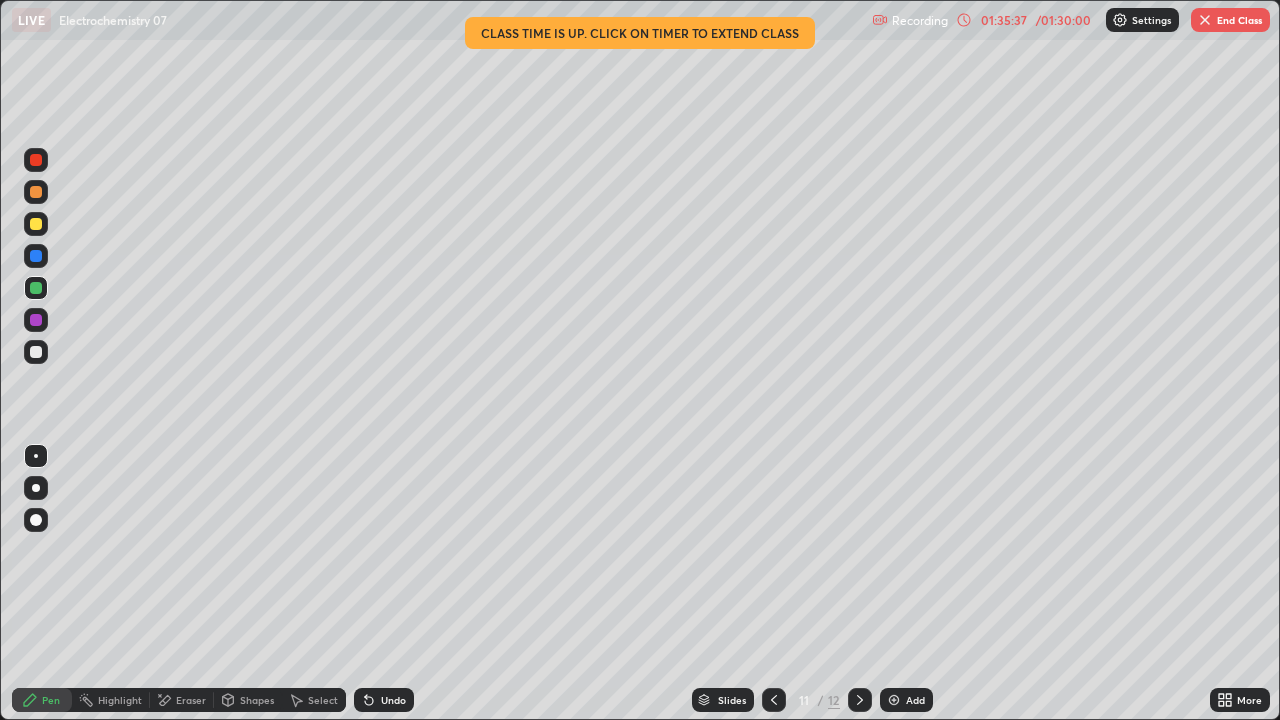 click on "End Class" at bounding box center (1230, 20) 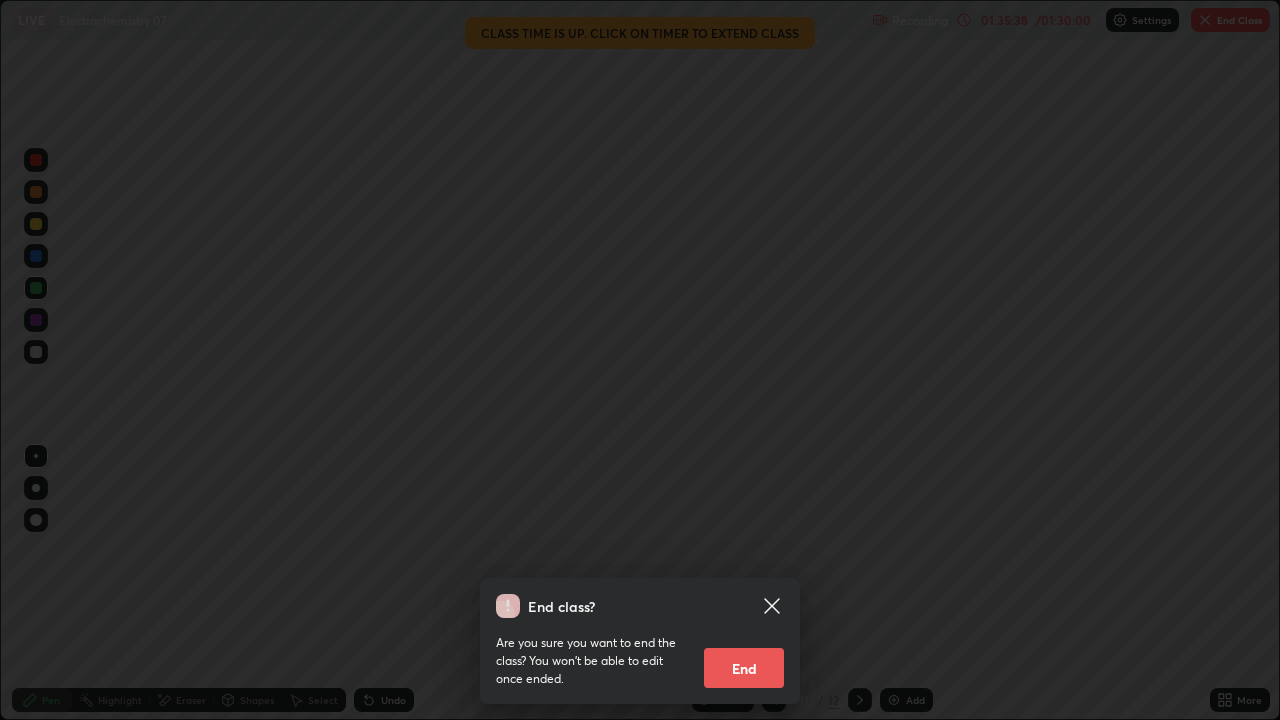 click on "End" at bounding box center [744, 668] 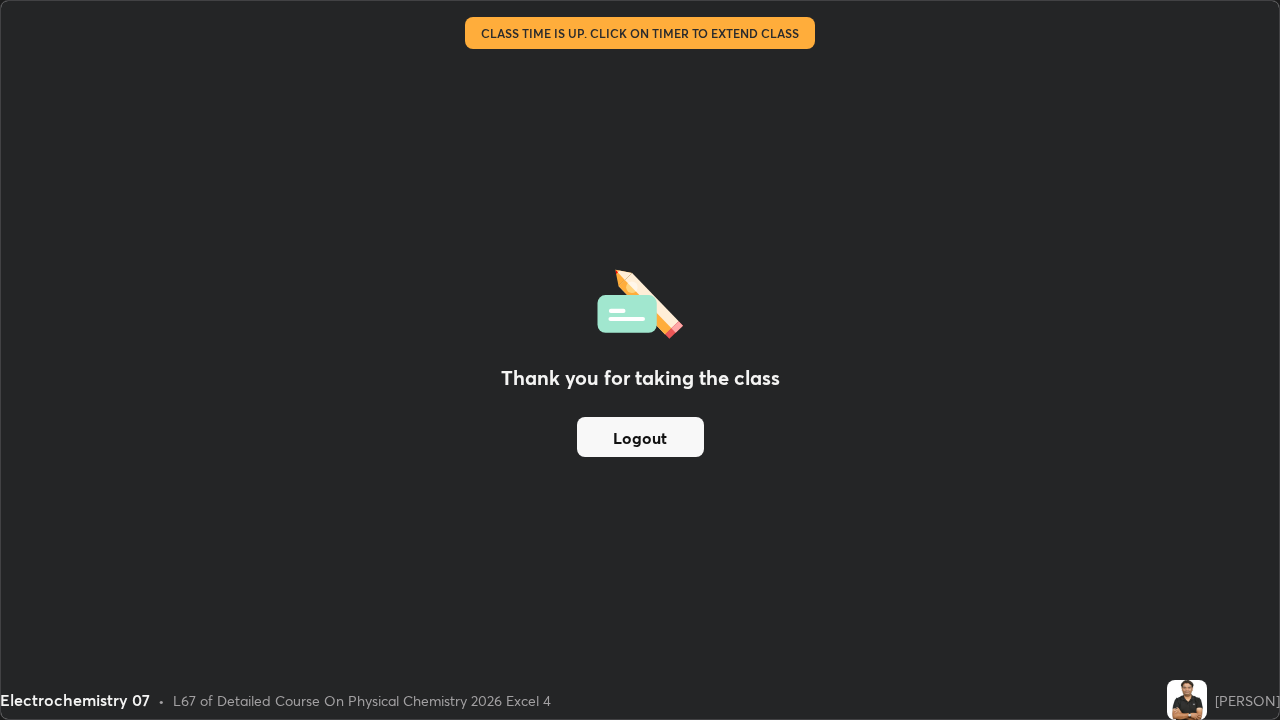 click on "Logout" at bounding box center (640, 437) 